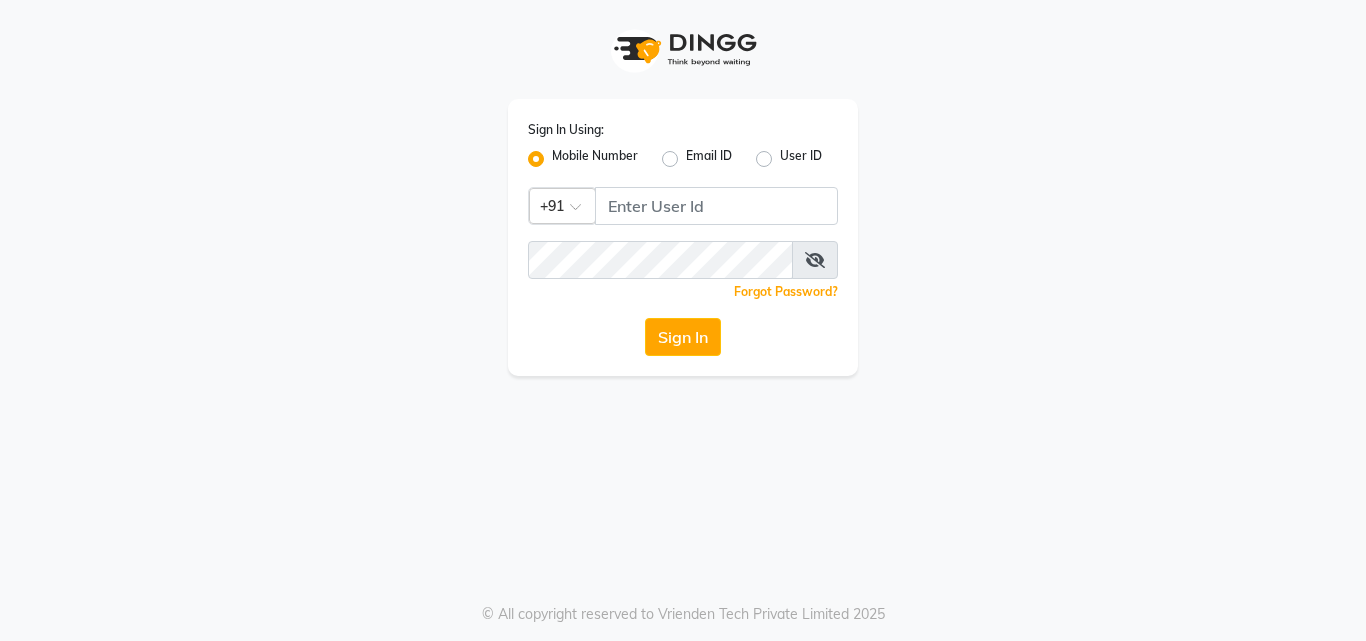 scroll, scrollTop: 0, scrollLeft: 0, axis: both 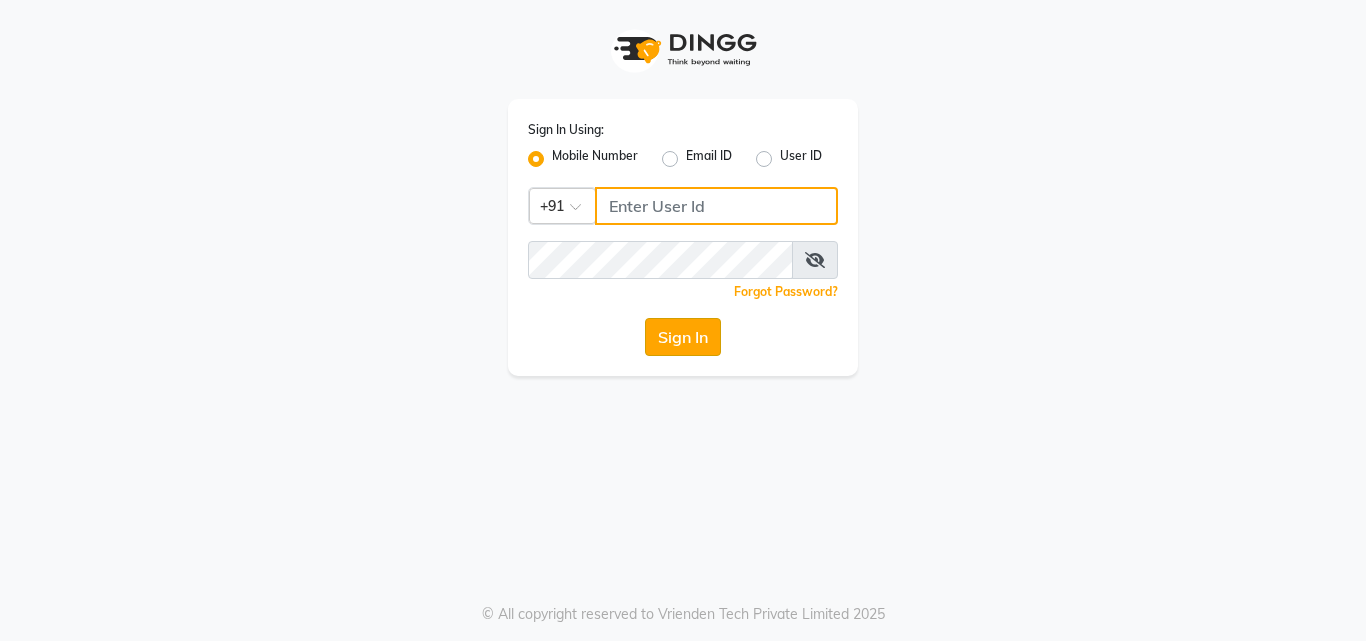 type on "[PHONE]" 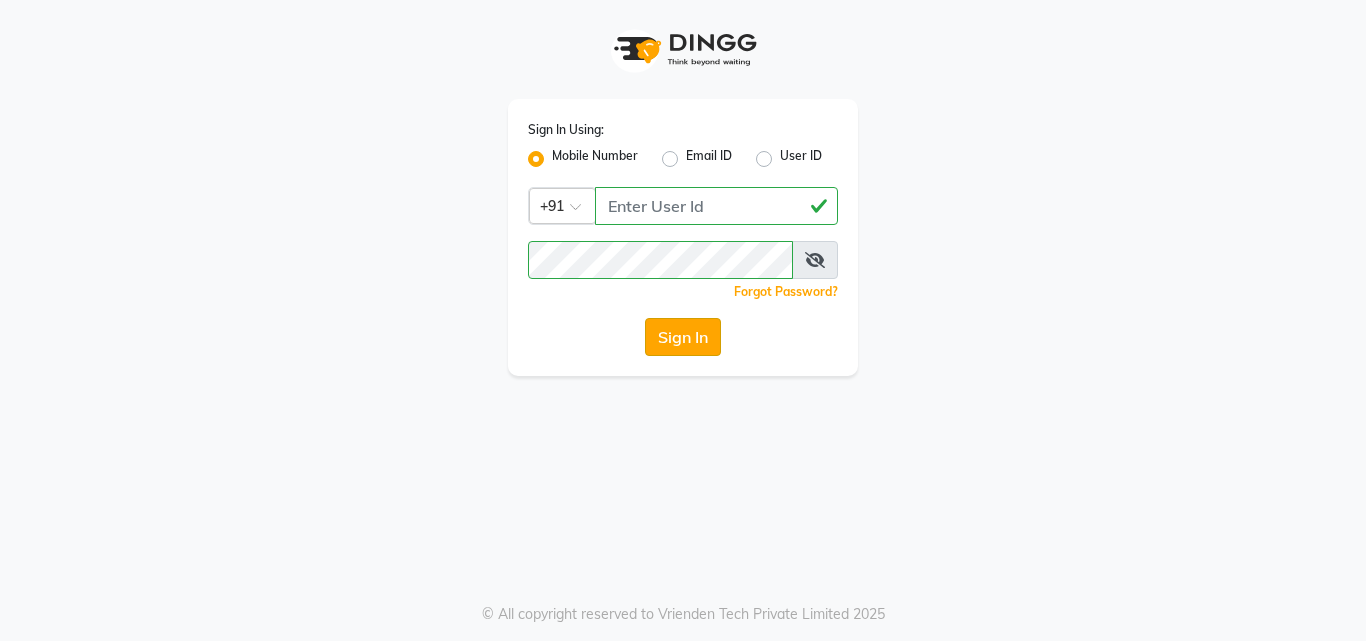 click on "Sign In" 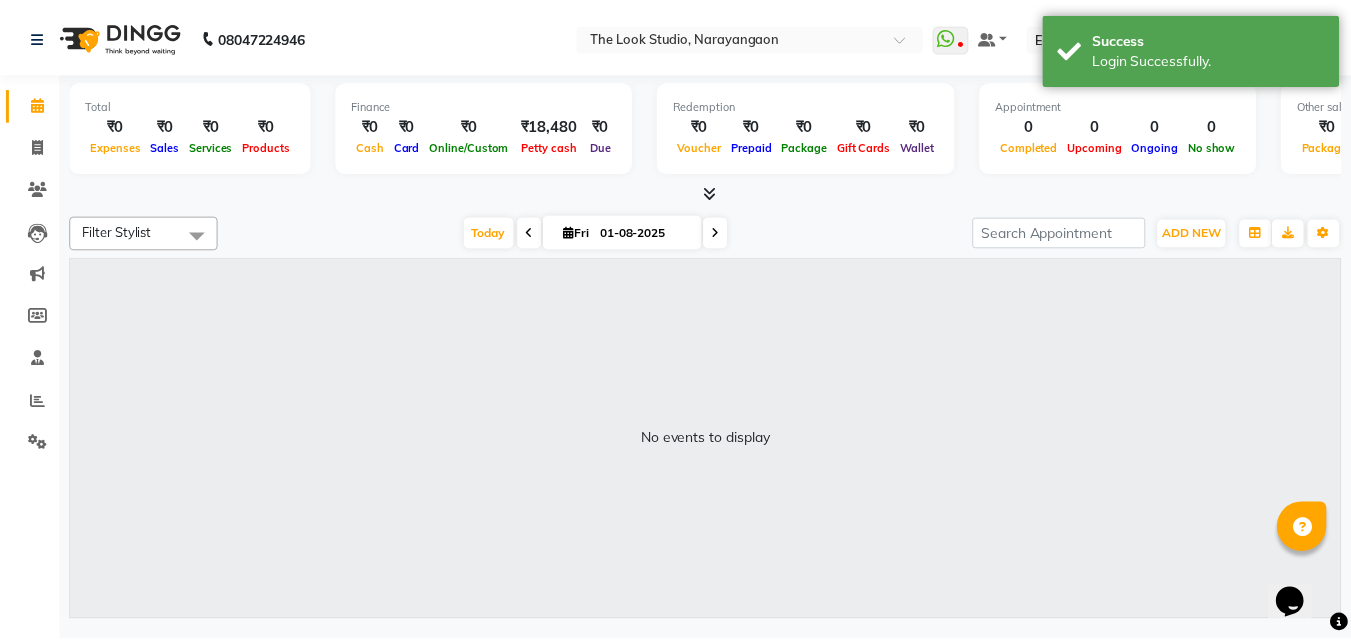 scroll, scrollTop: 0, scrollLeft: 0, axis: both 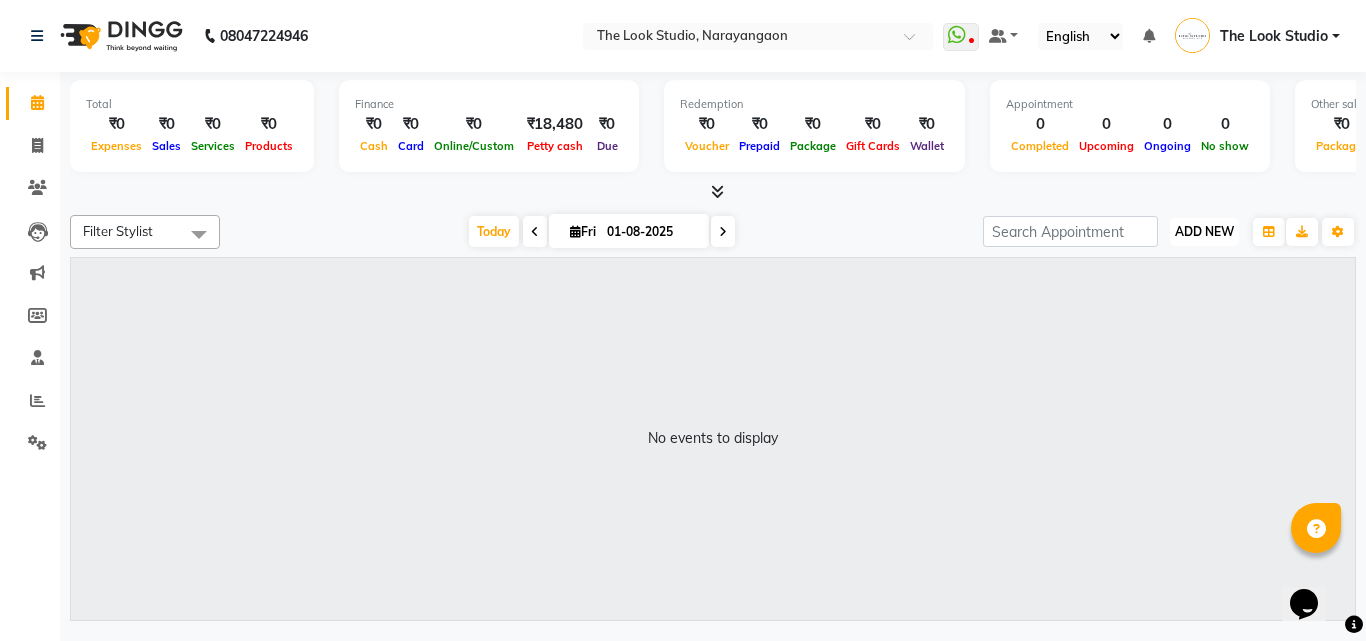 click on "ADD NEW" at bounding box center (1204, 231) 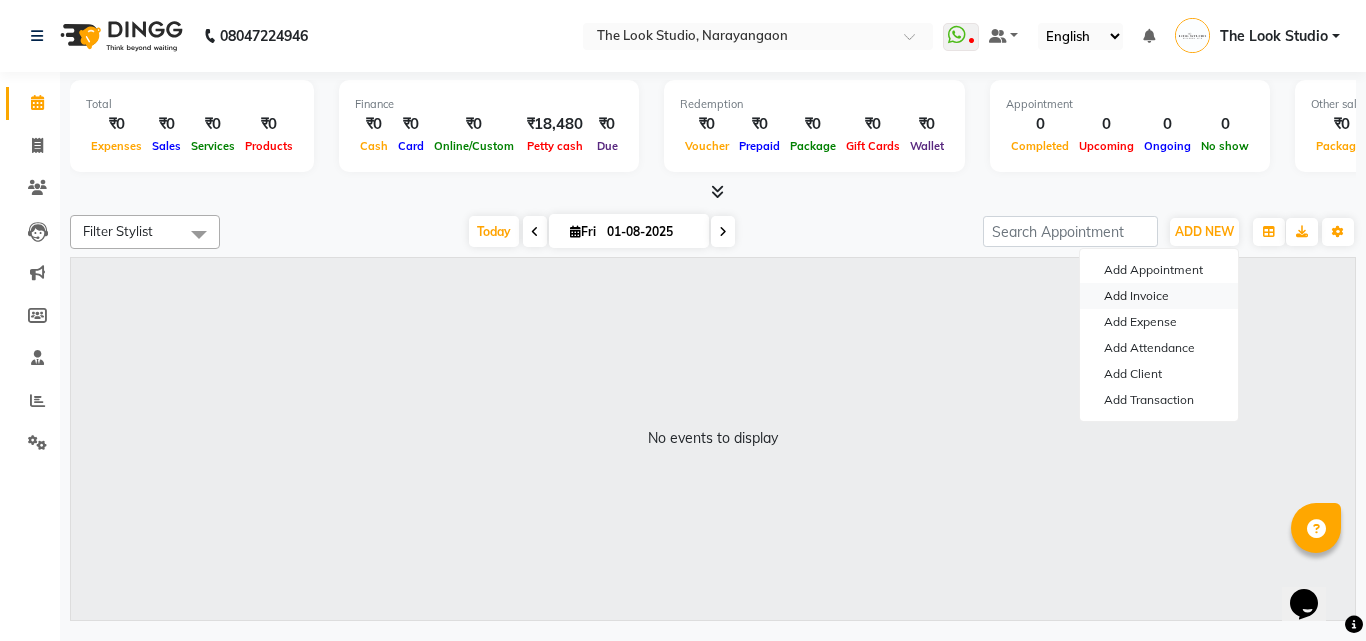 click on "Add Invoice" at bounding box center (1159, 296) 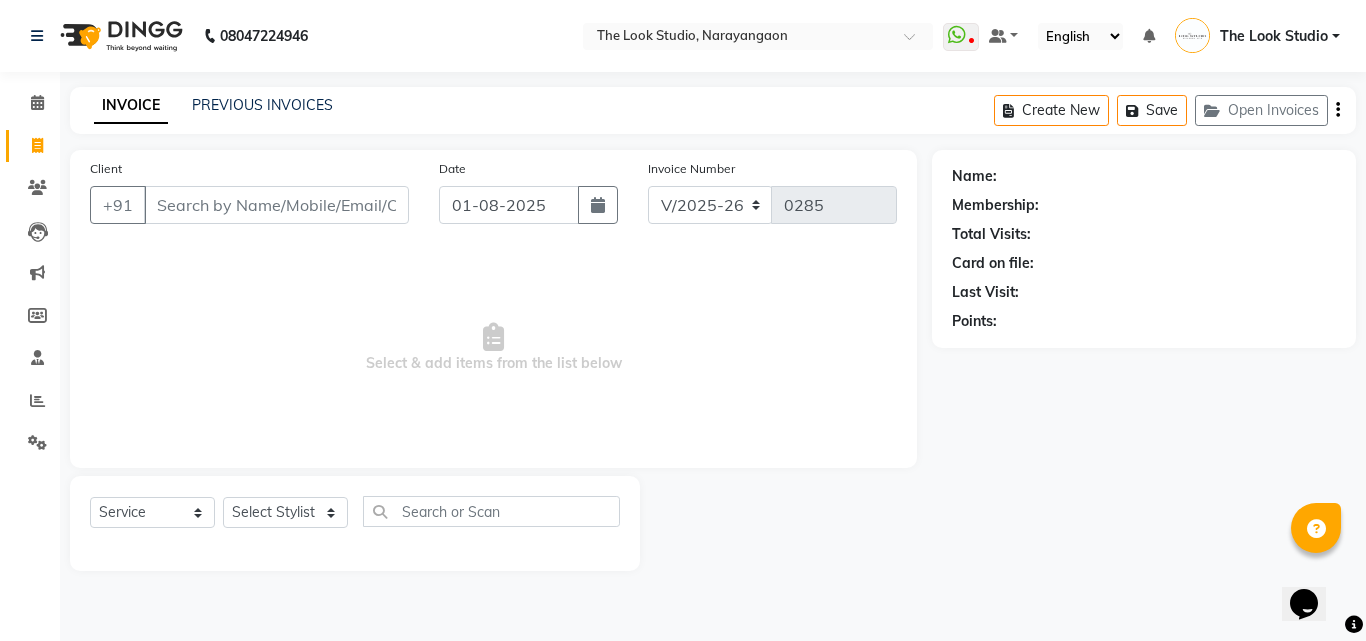 click on "Client" at bounding box center [276, 205] 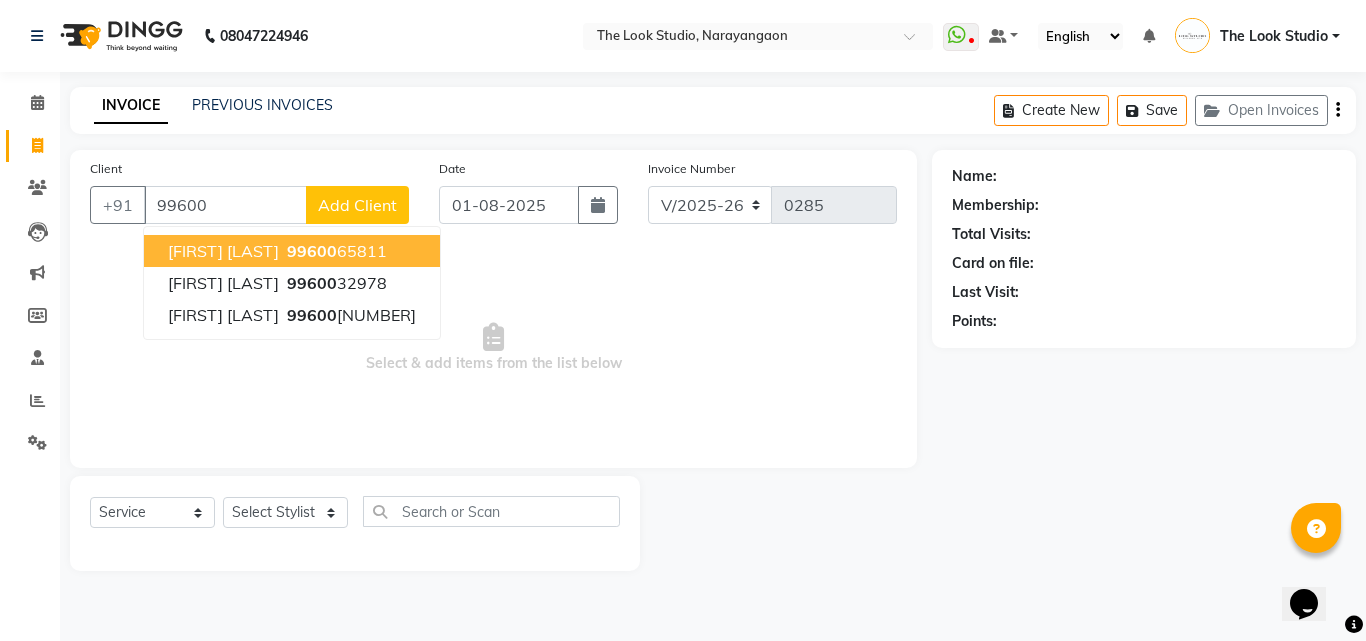 click on "99600" at bounding box center [312, 251] 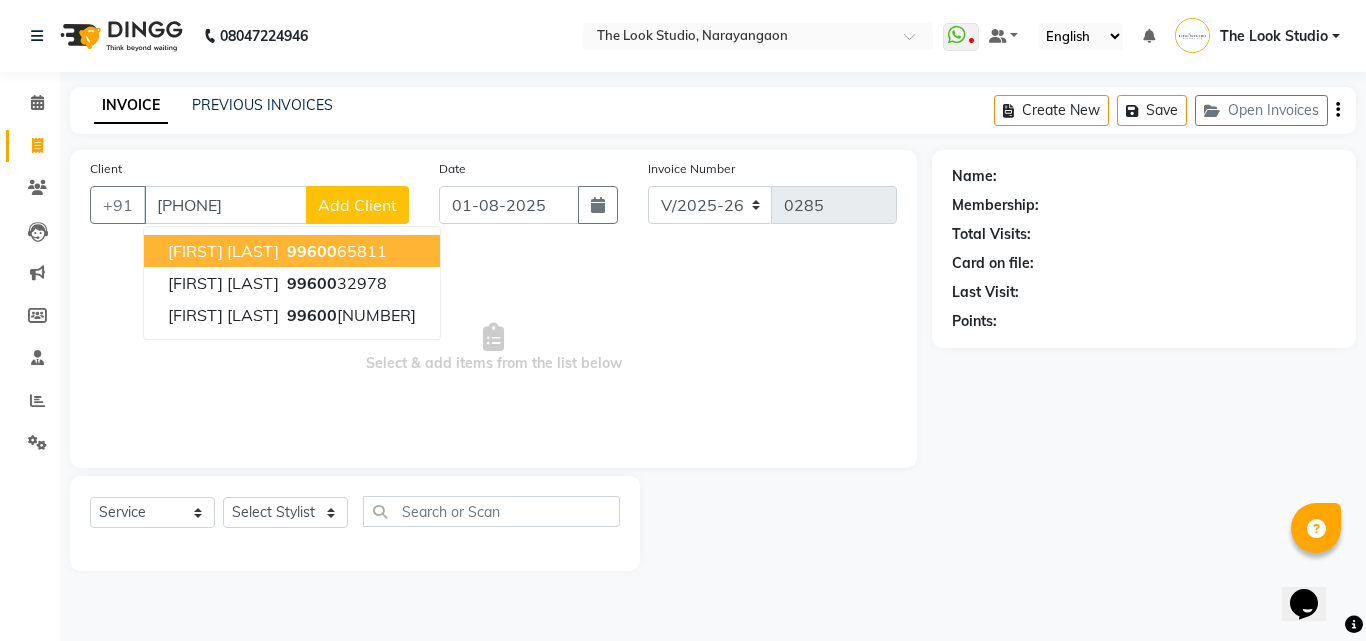 type on "[PHONE]" 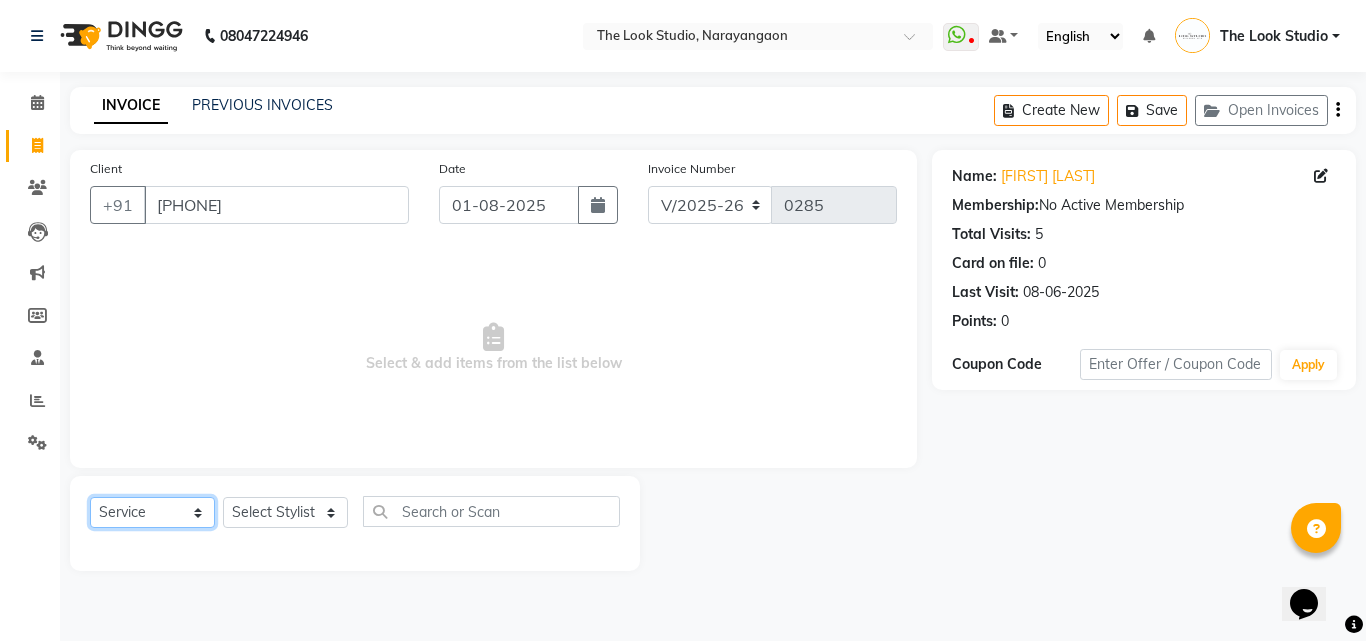click on "Select  Service  Product  Membership  Package Voucher Prepaid Gift Card" 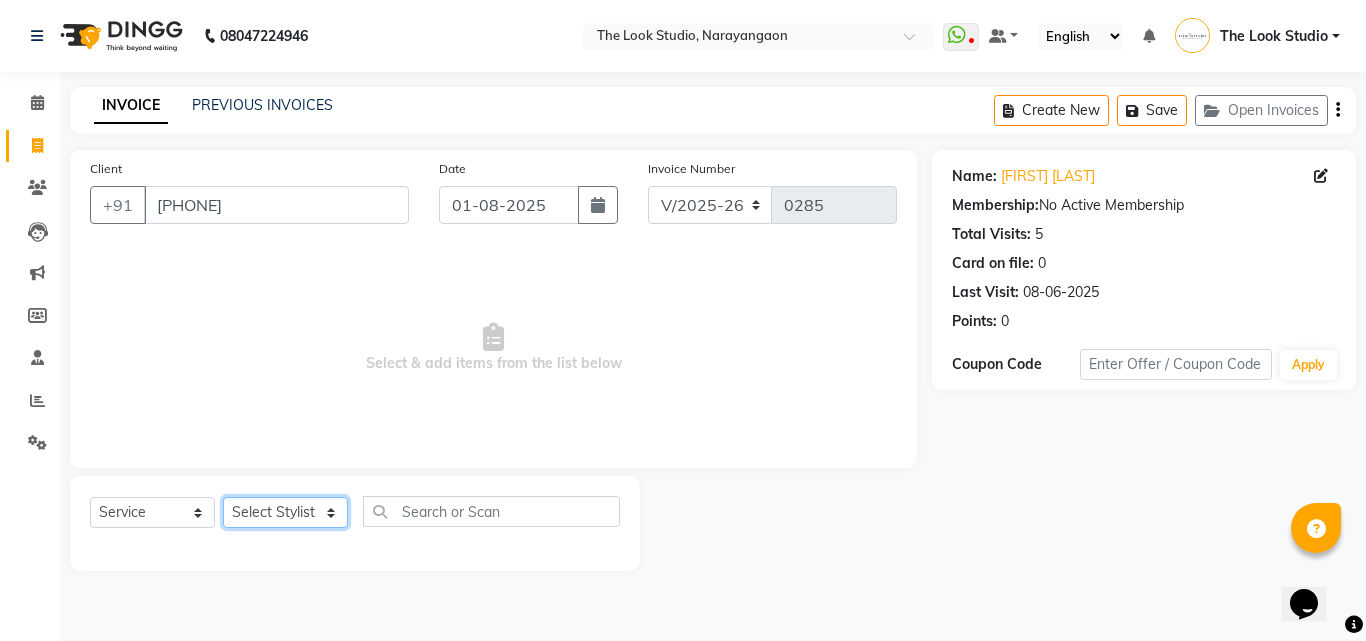 click on "Select Stylist Sanjivni The Look Studio" 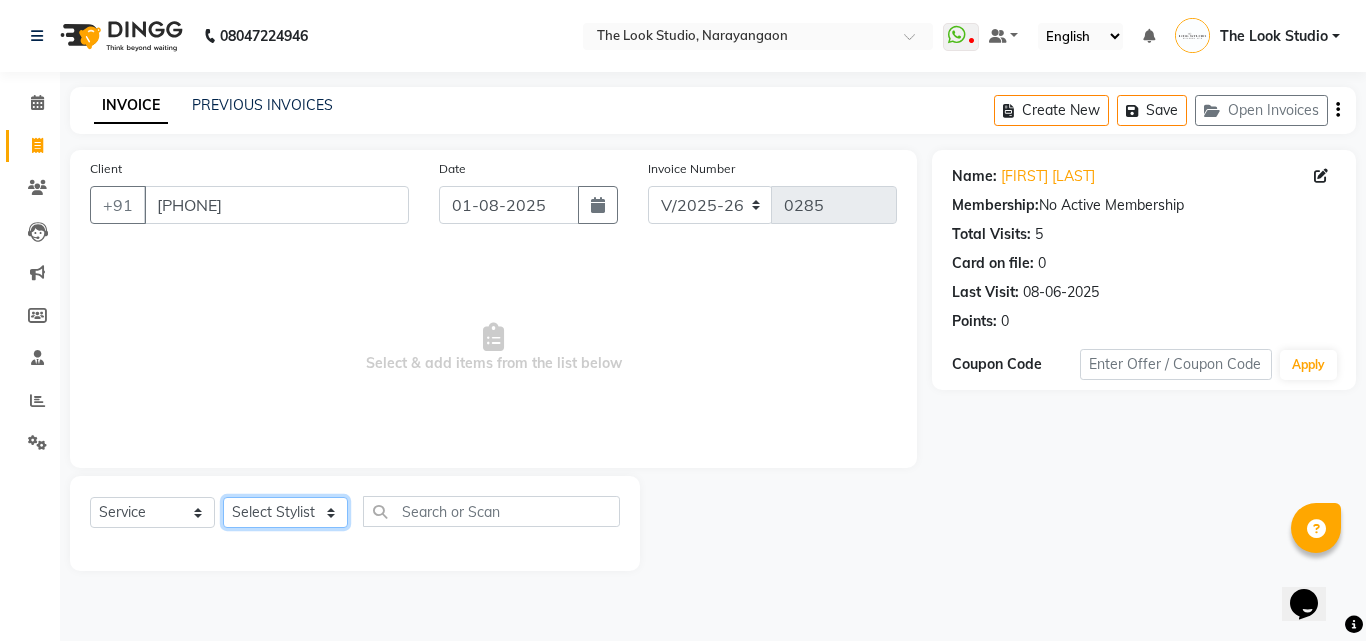select on "86392" 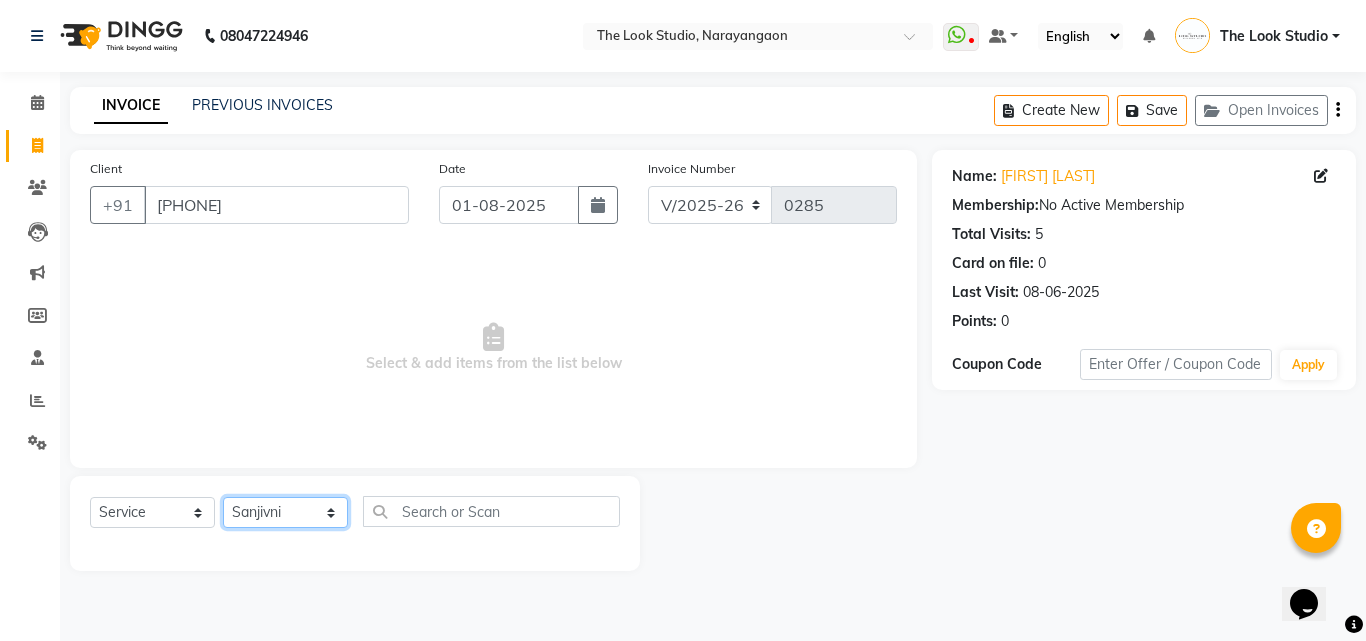 click on "Select Stylist Sanjivni The Look Studio" 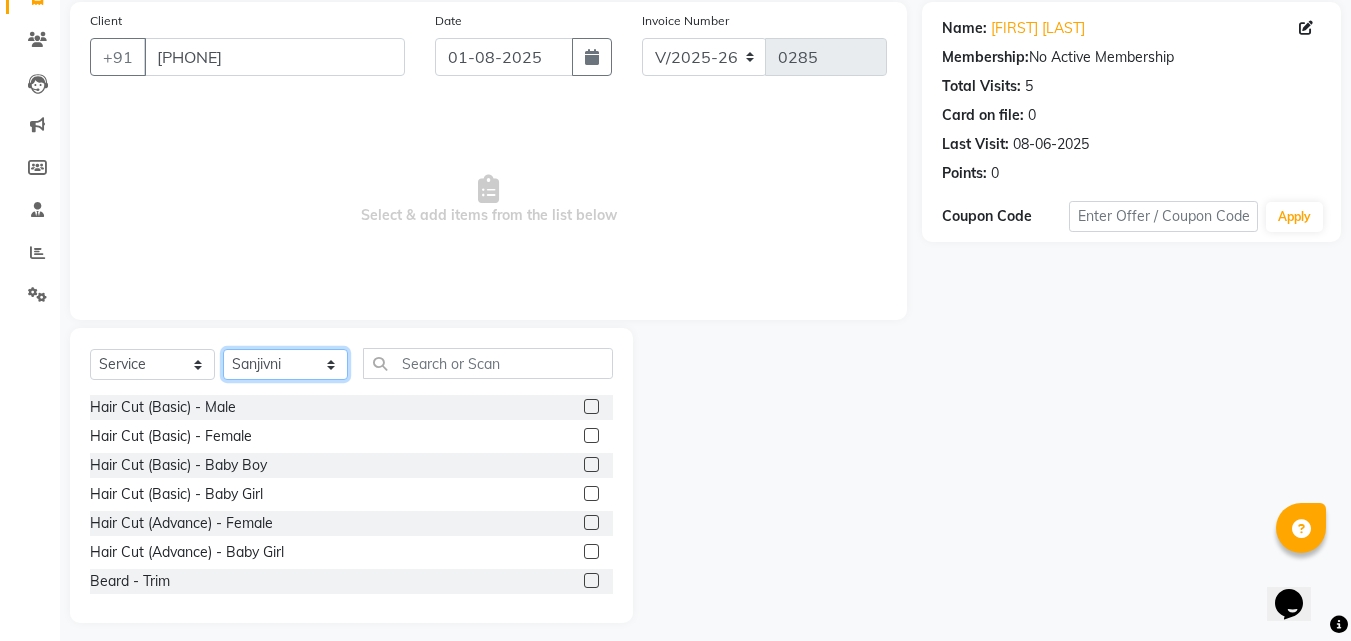 scroll, scrollTop: 160, scrollLeft: 0, axis: vertical 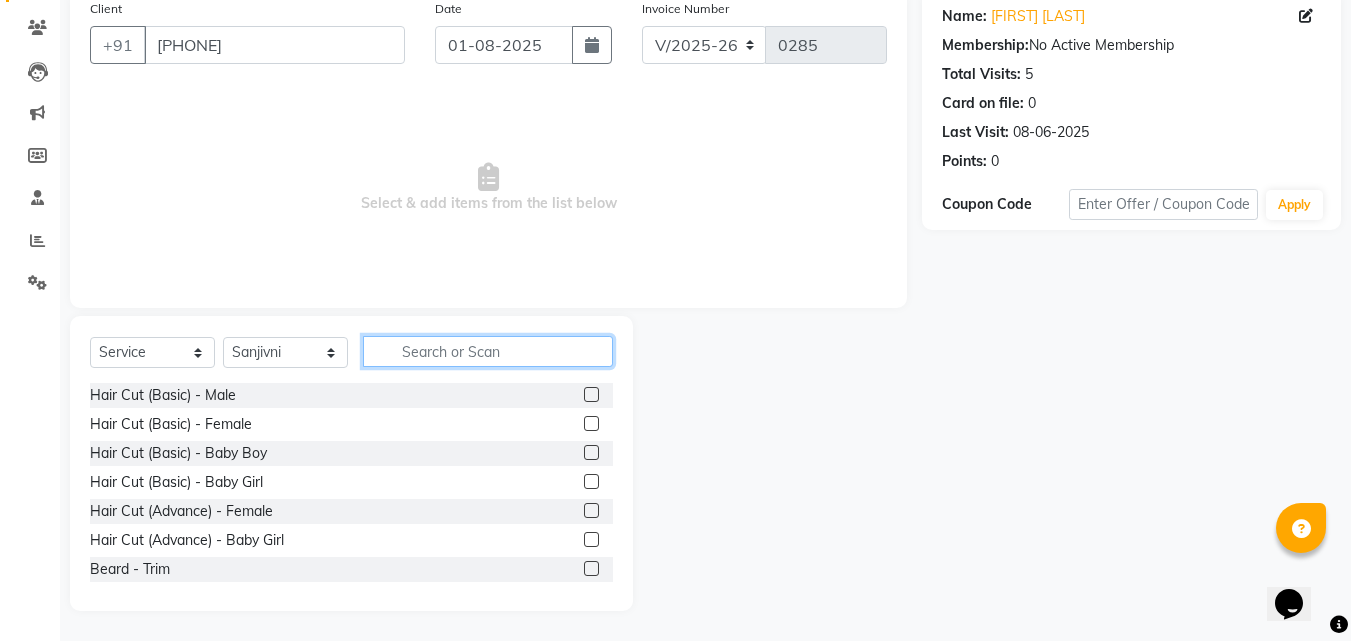 click 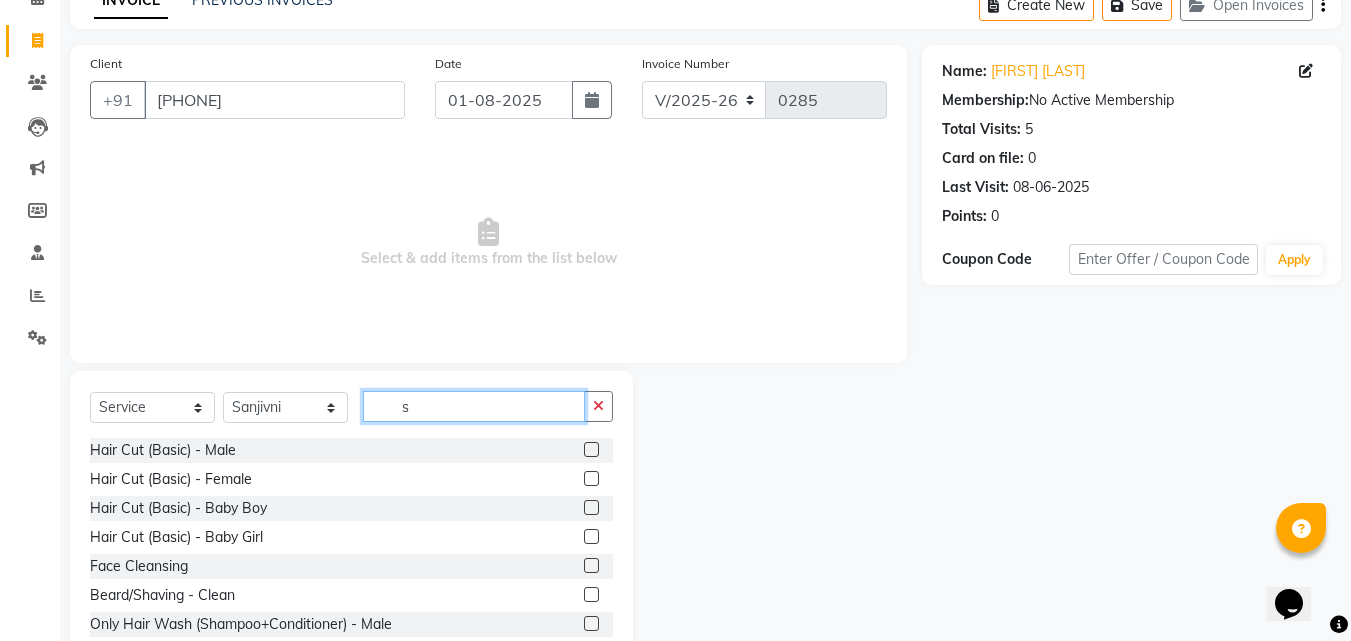 scroll, scrollTop: 160, scrollLeft: 0, axis: vertical 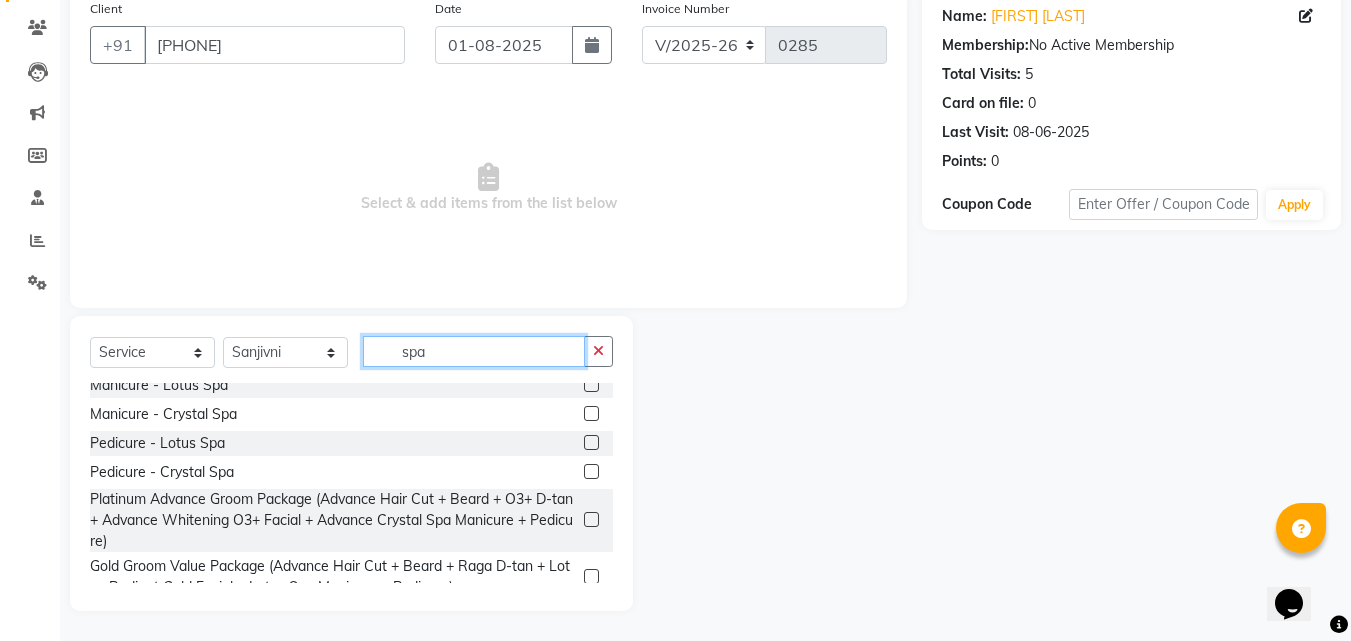 click on "spa" 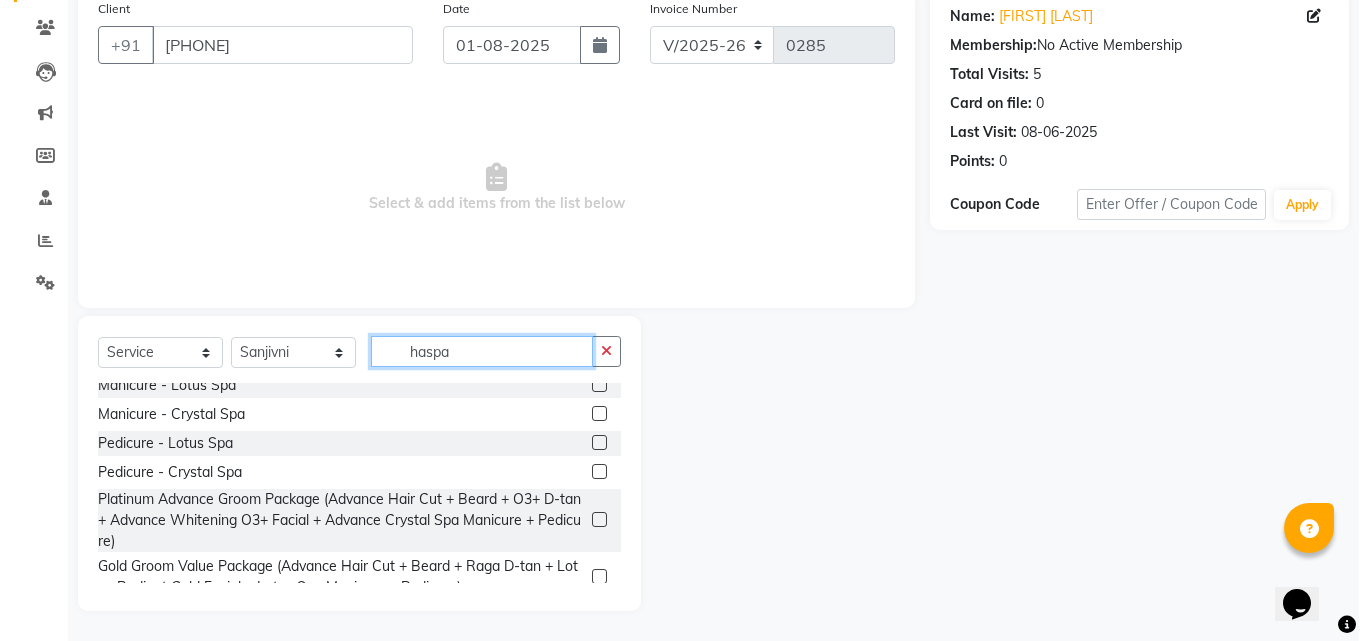 scroll, scrollTop: 0, scrollLeft: 0, axis: both 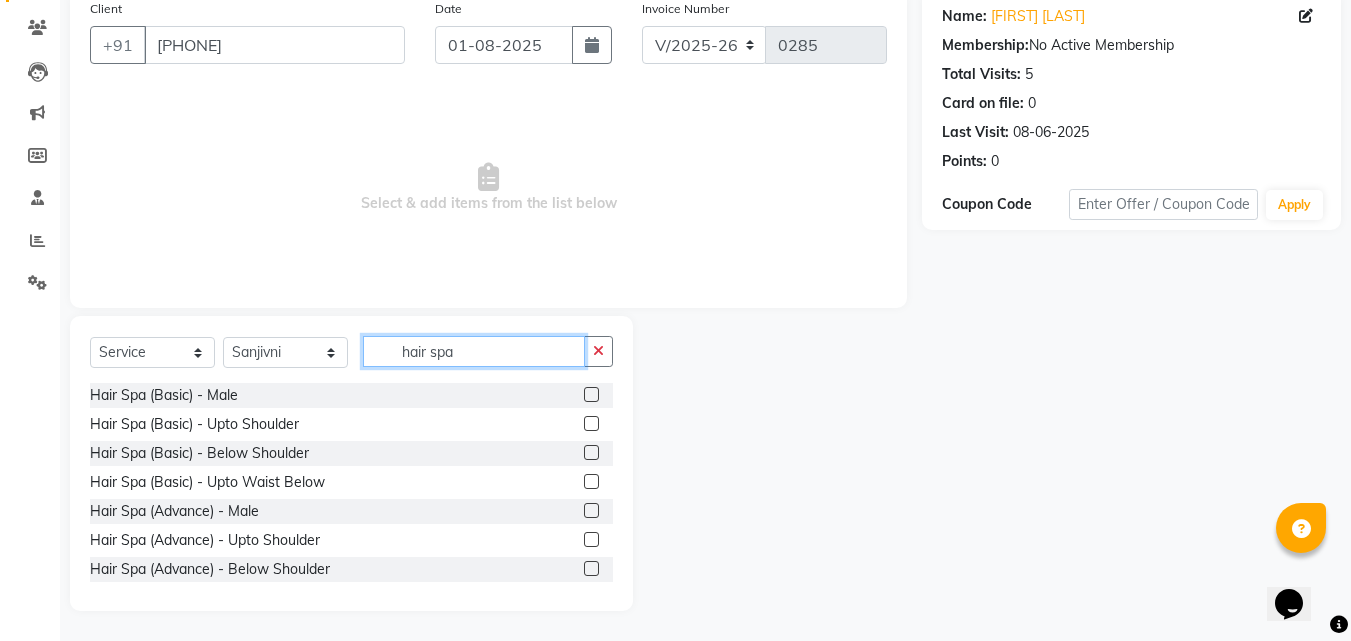type on "hair spa" 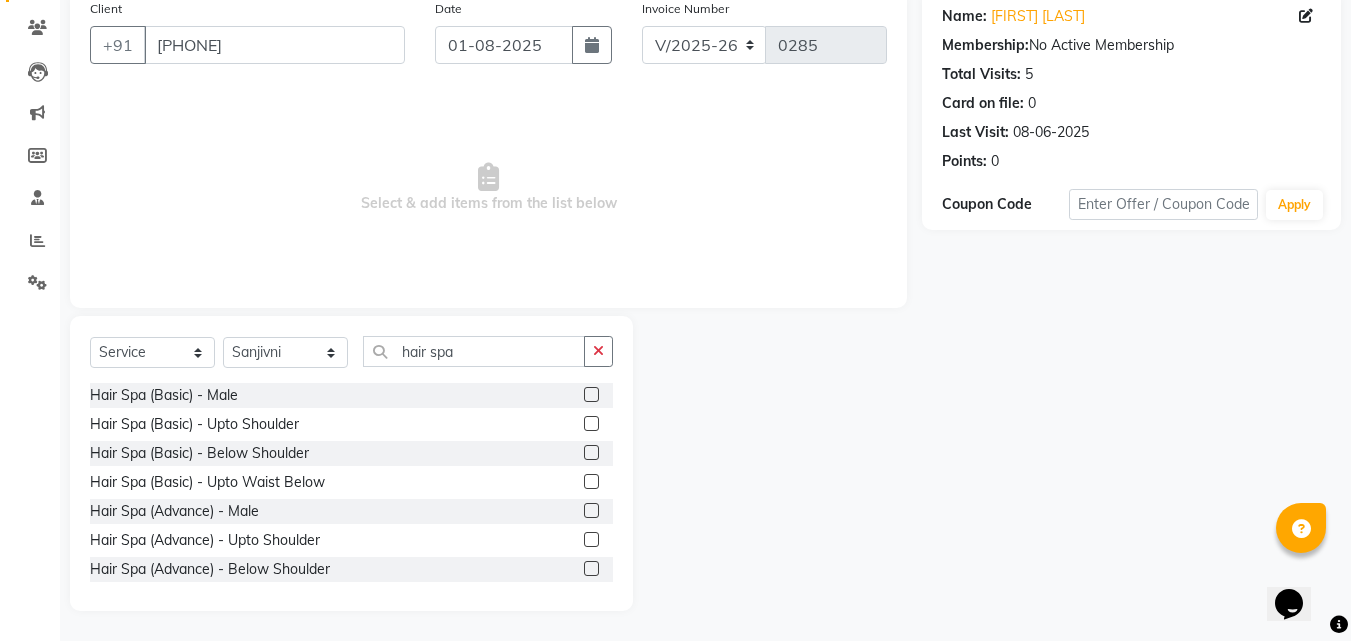 click 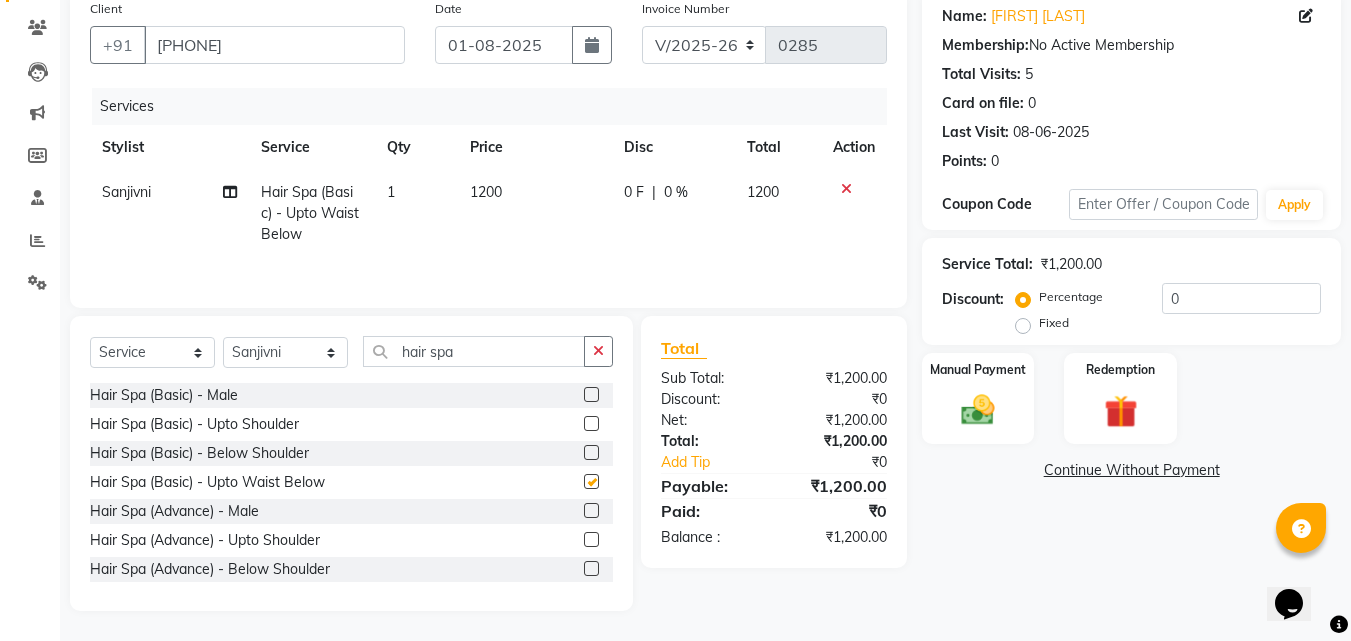 checkbox on "false" 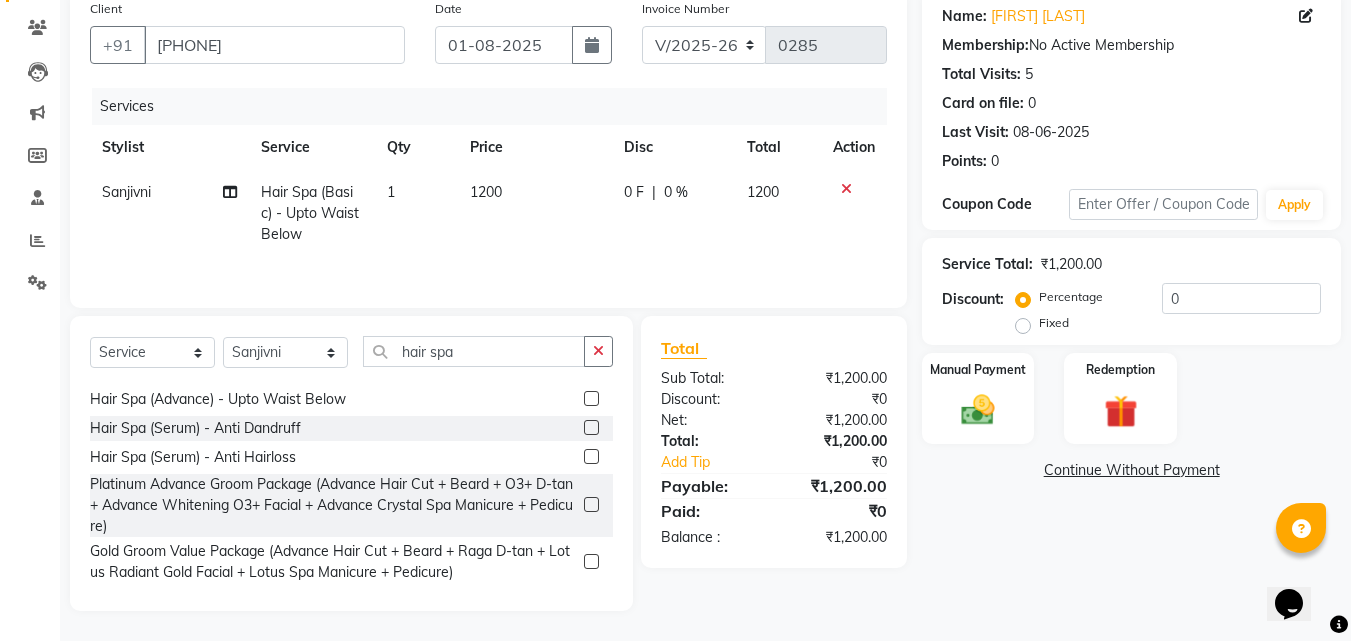 scroll, scrollTop: 200, scrollLeft: 0, axis: vertical 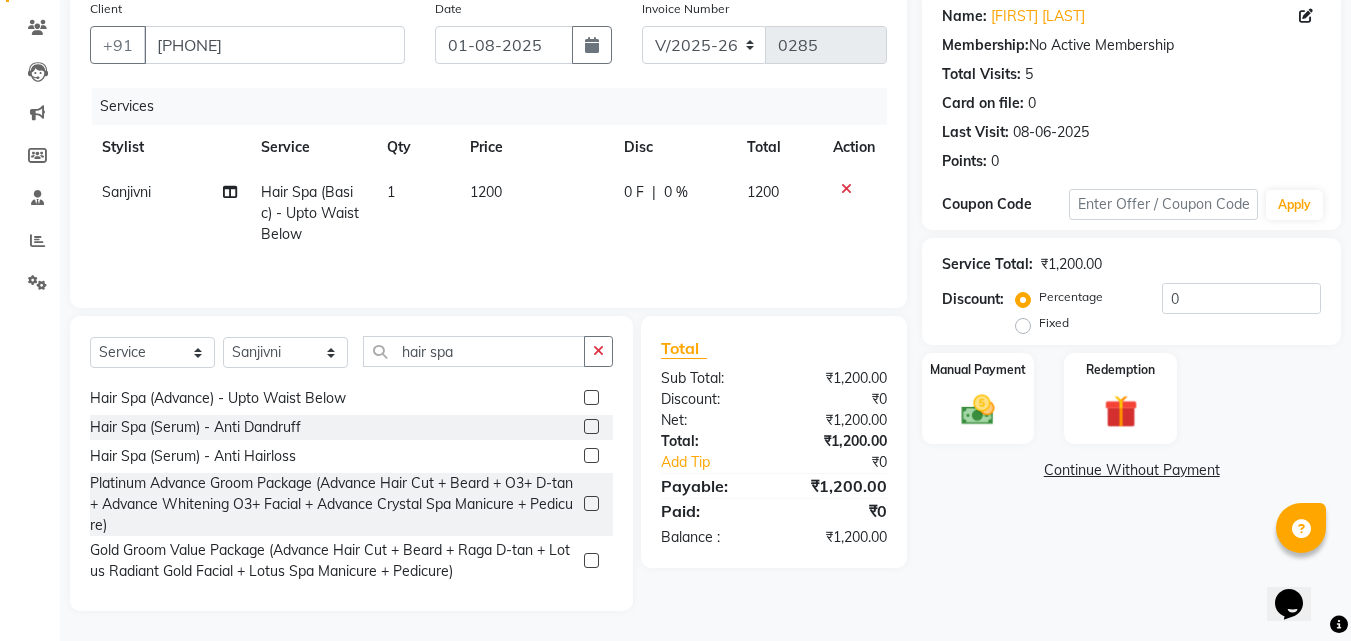 click 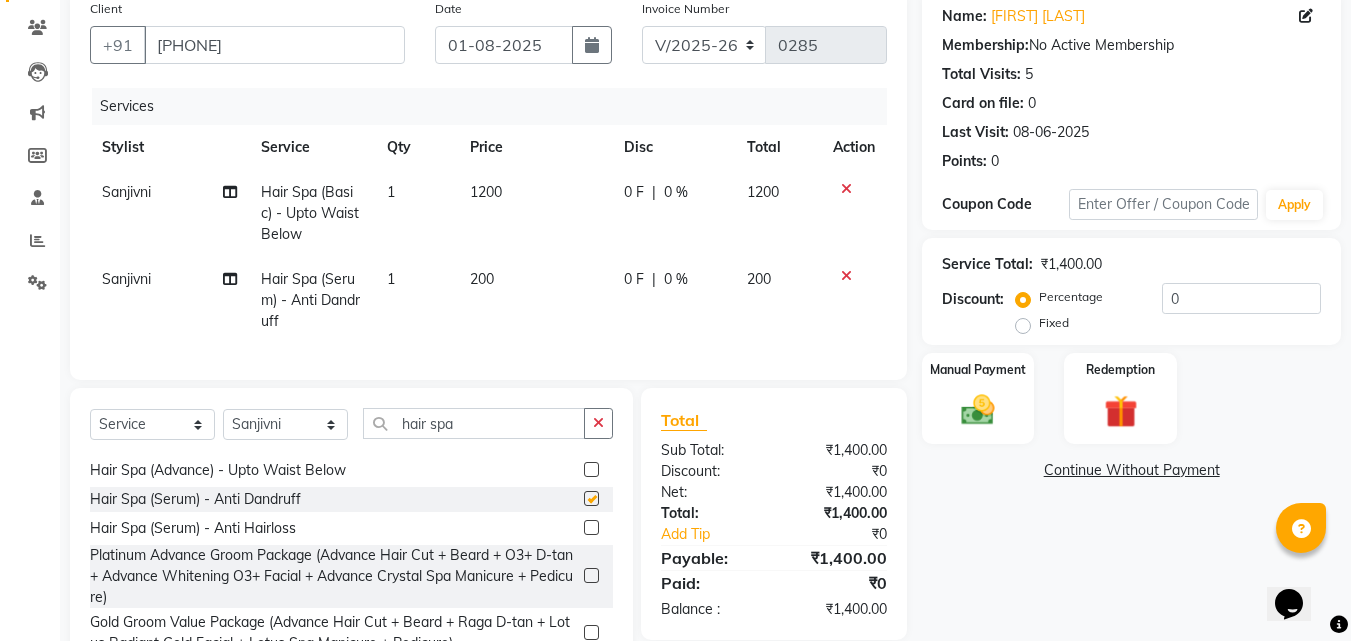 checkbox on "false" 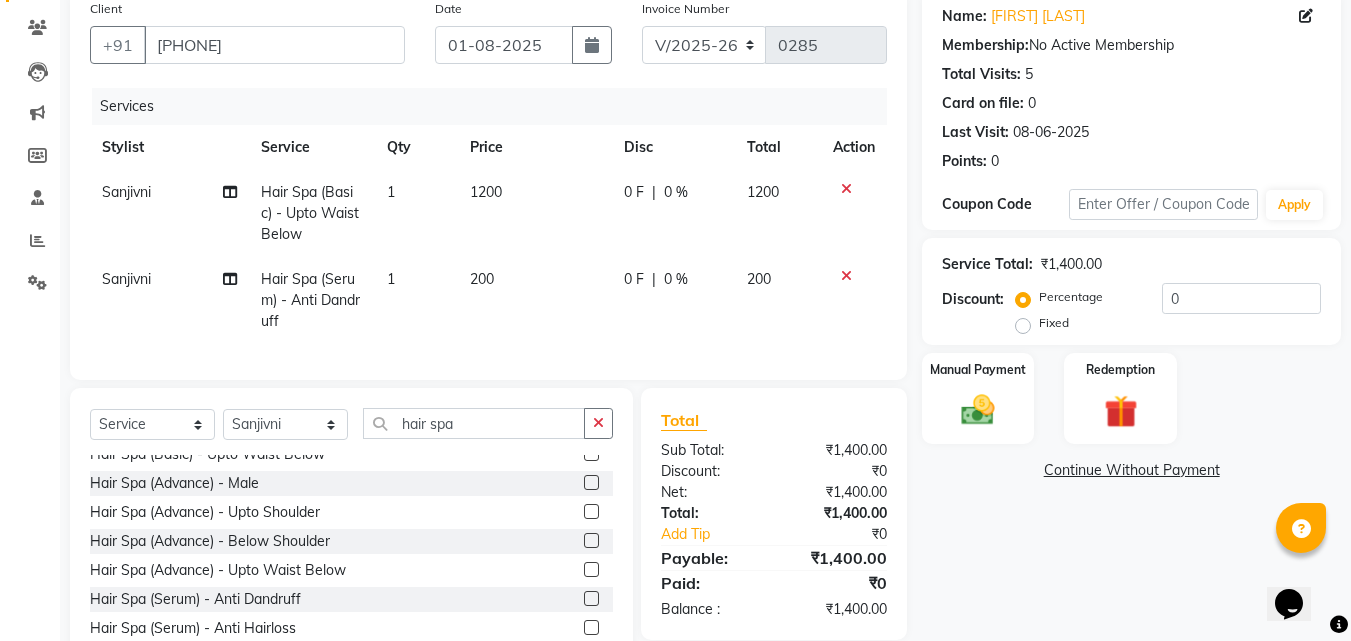 scroll, scrollTop: 0, scrollLeft: 0, axis: both 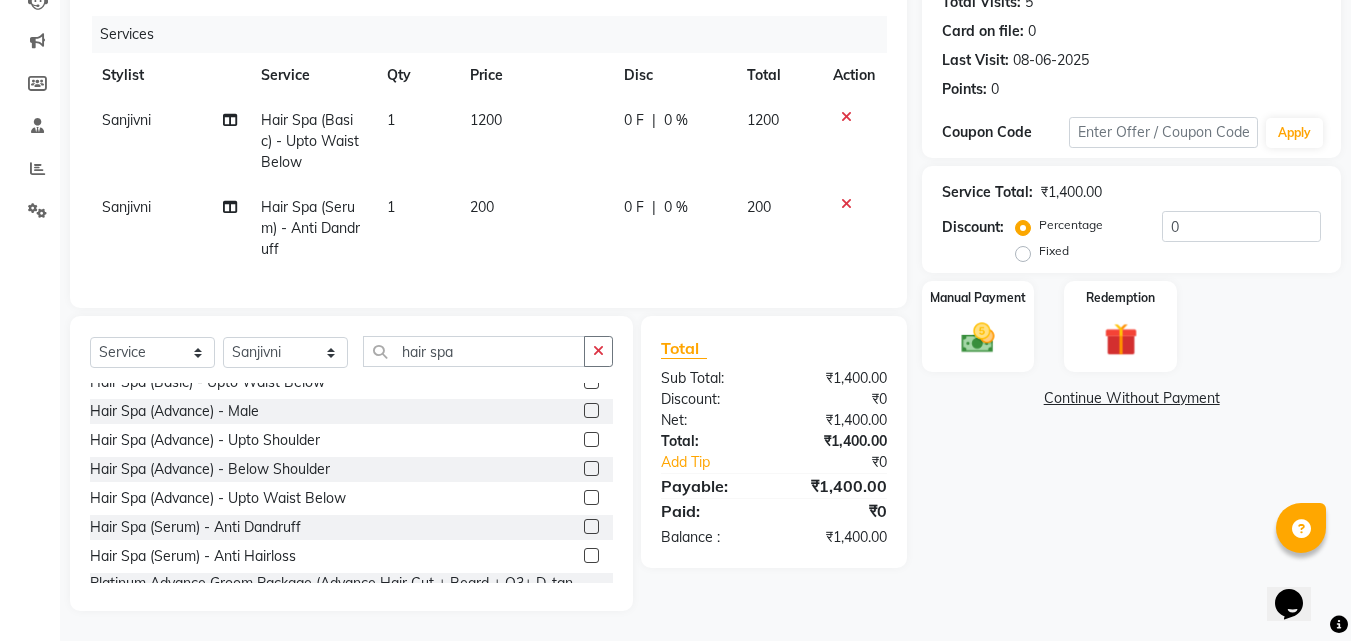 click 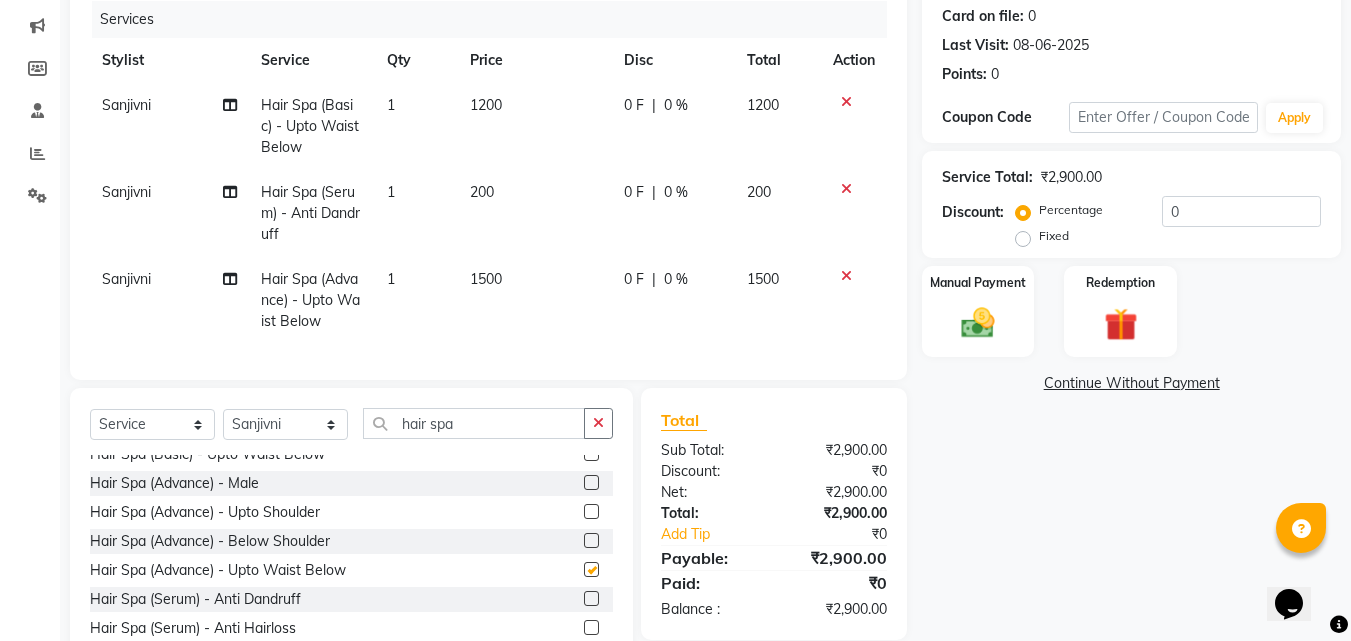 checkbox on "false" 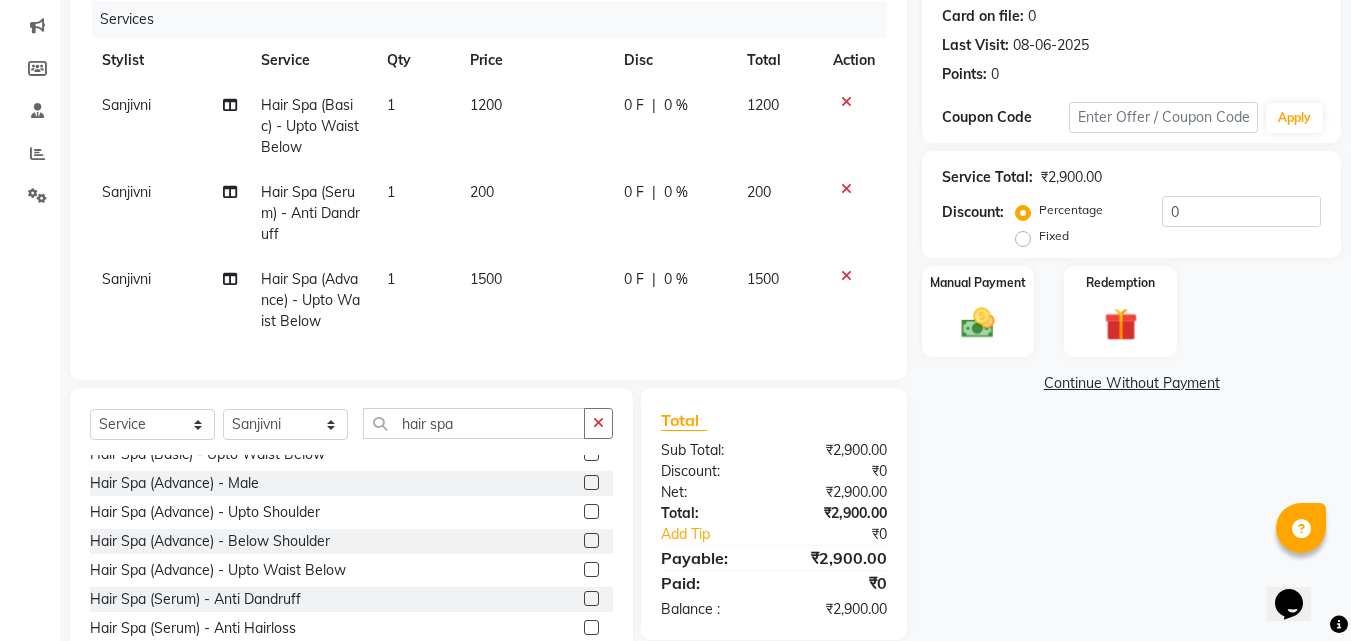 click 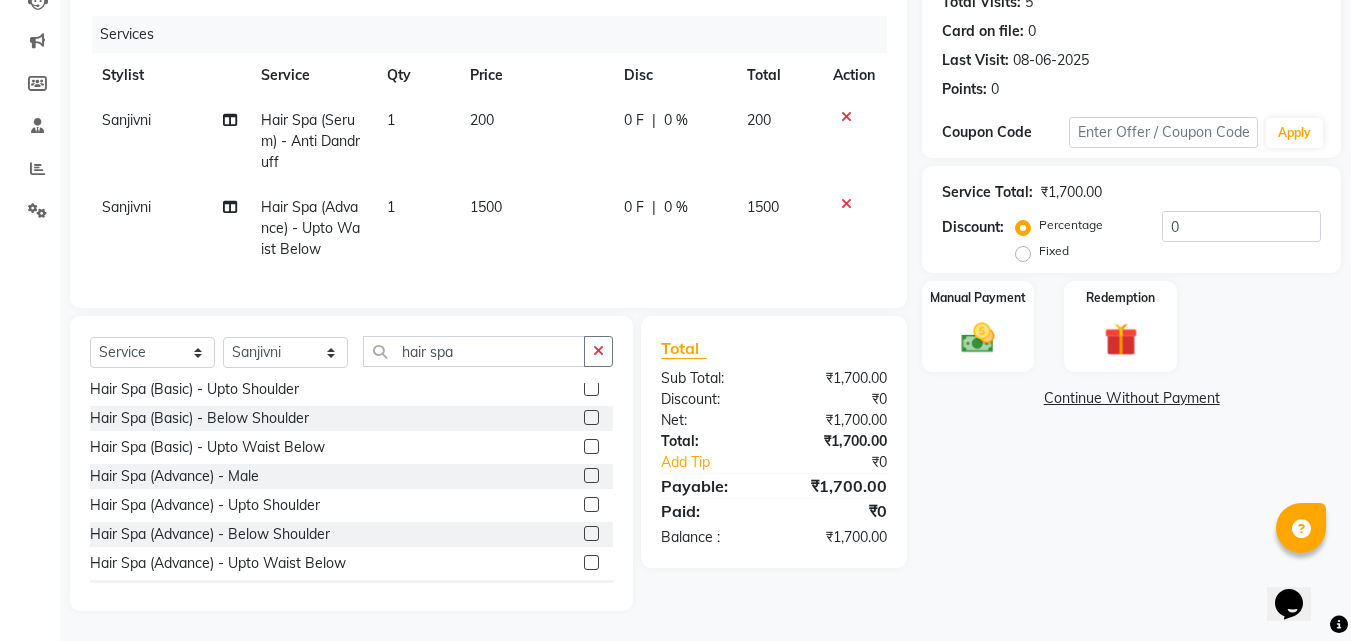 scroll, scrollTop: 0, scrollLeft: 0, axis: both 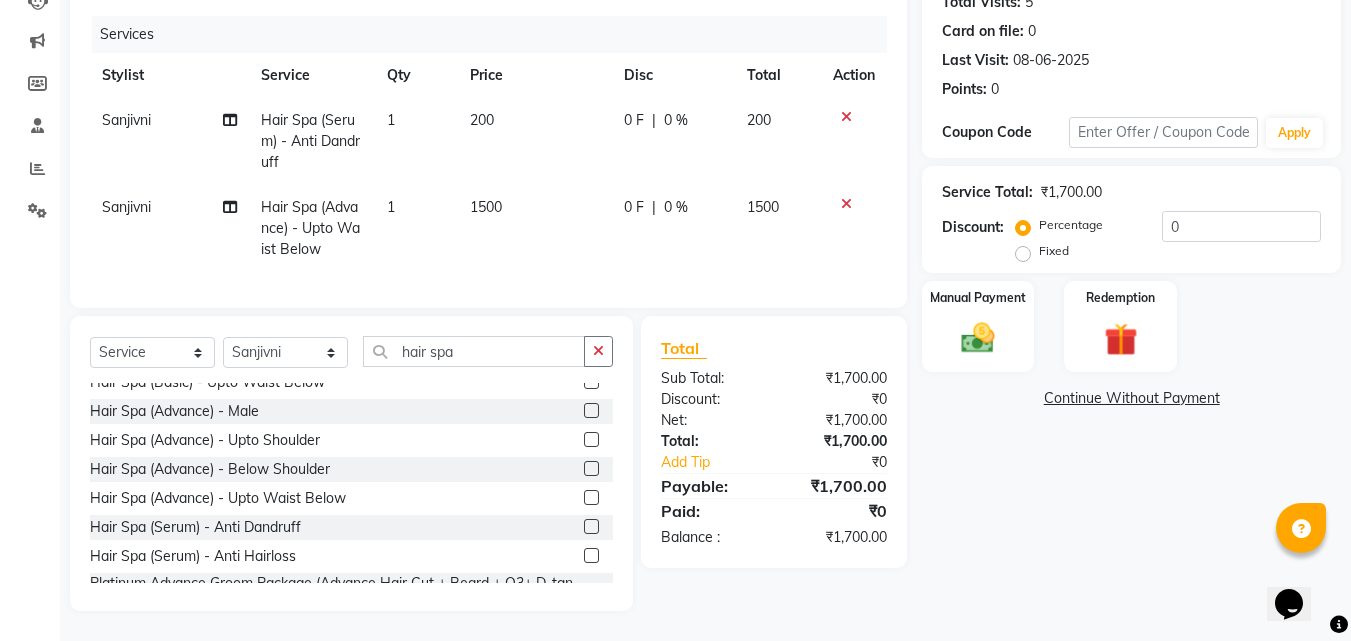 click 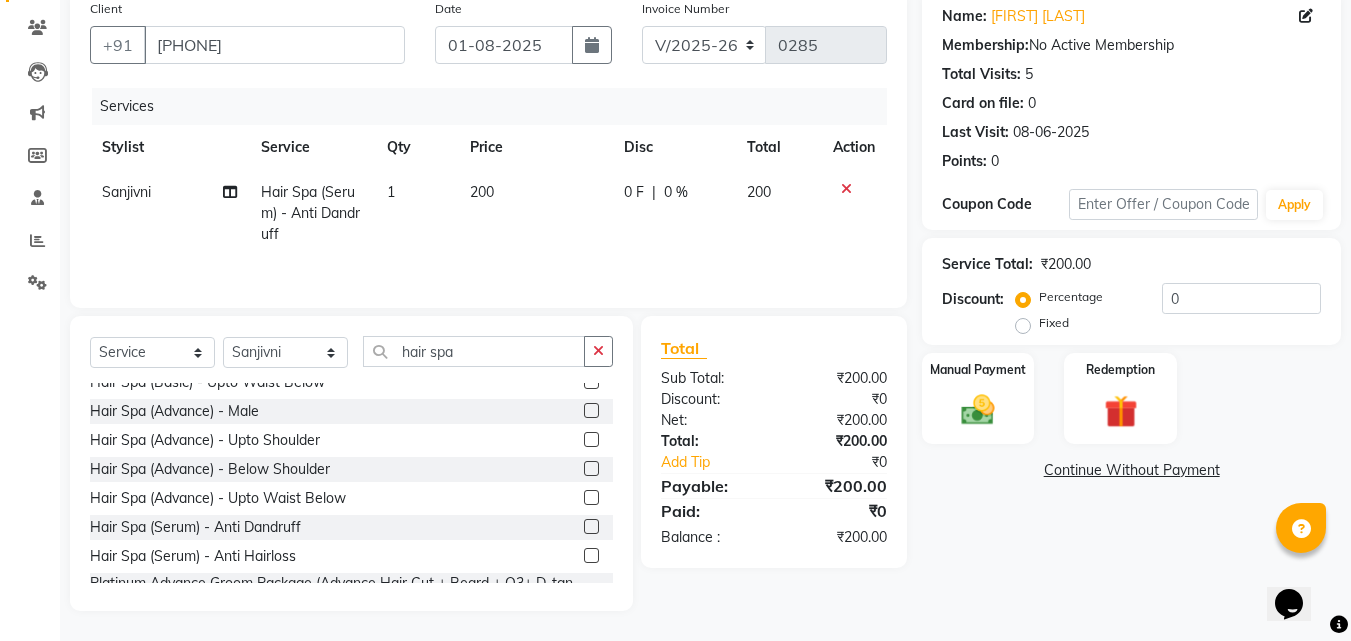 scroll, scrollTop: 0, scrollLeft: 0, axis: both 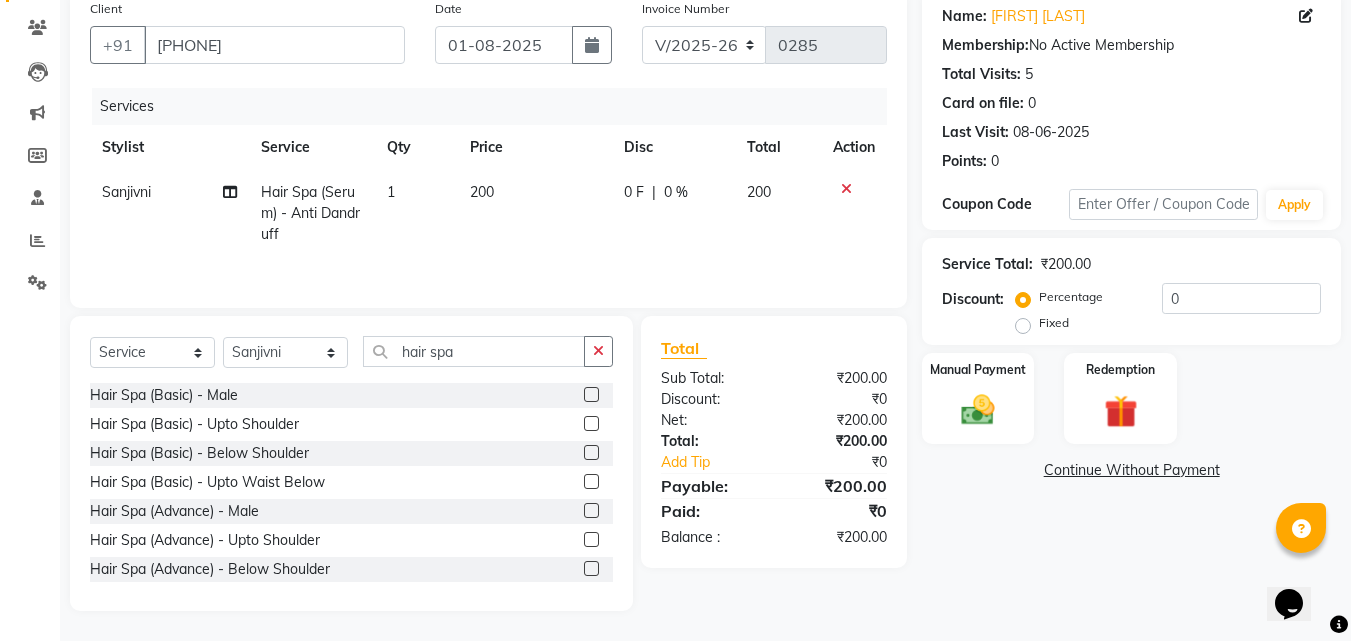 click 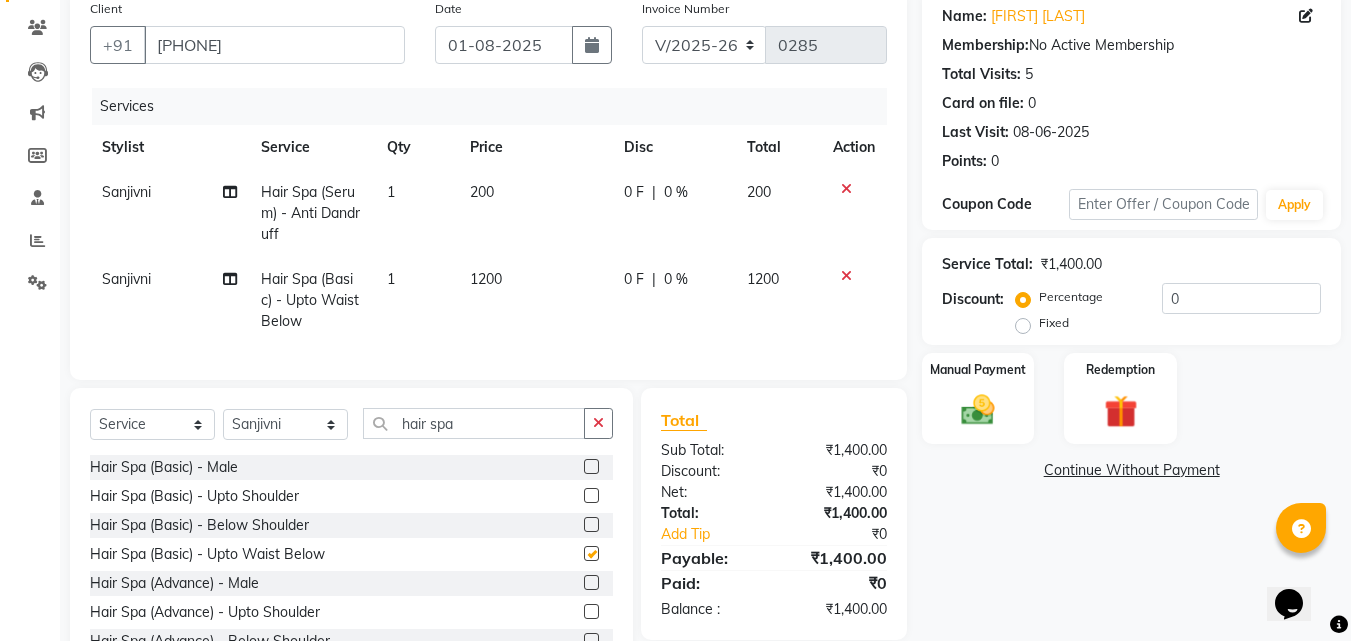 checkbox on "false" 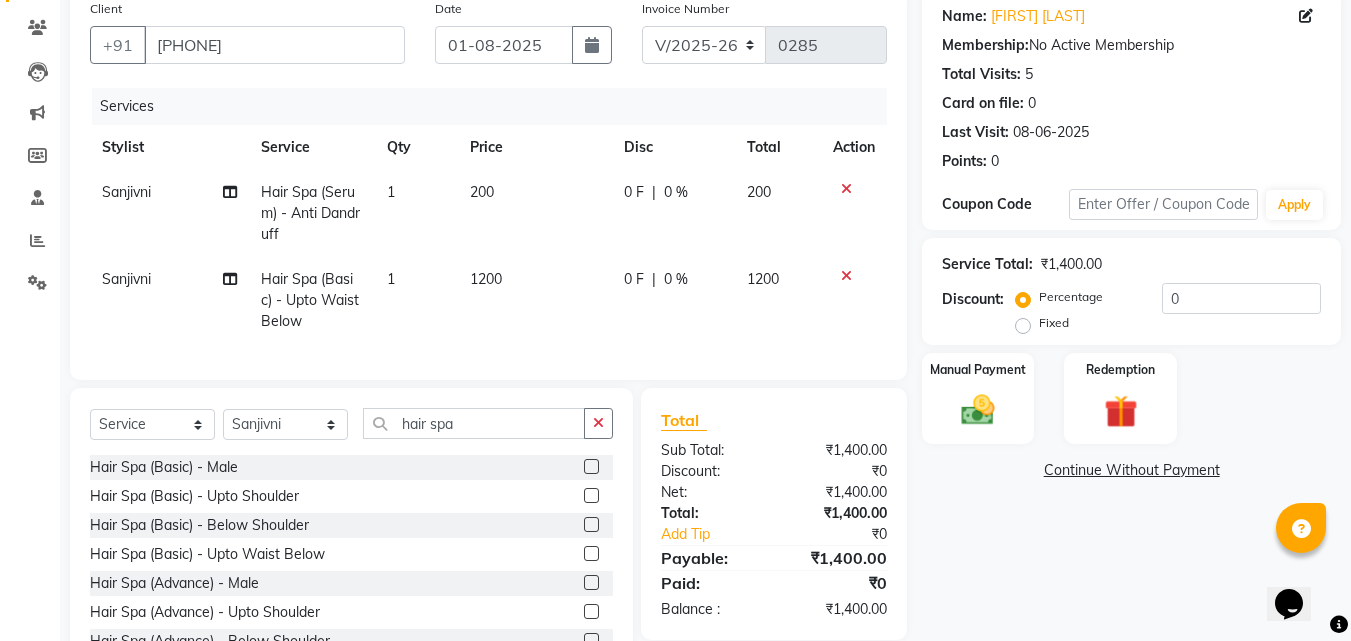 click on "1200" 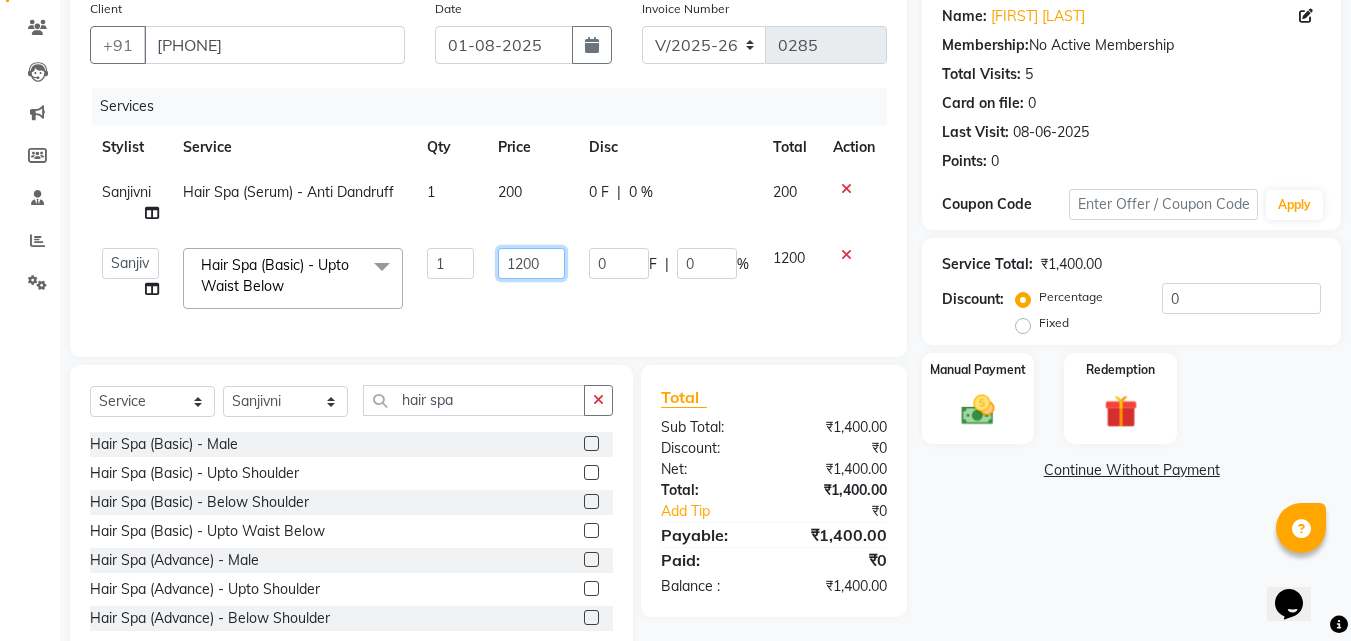 click on "1200" 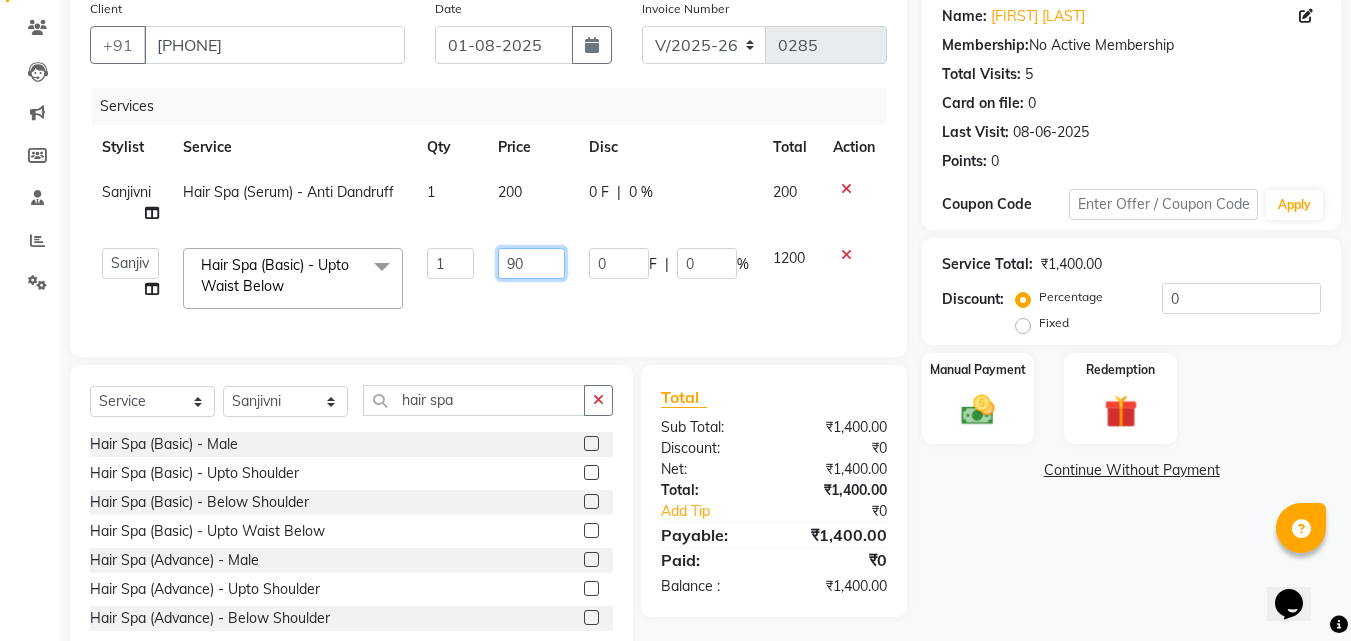 type on "900" 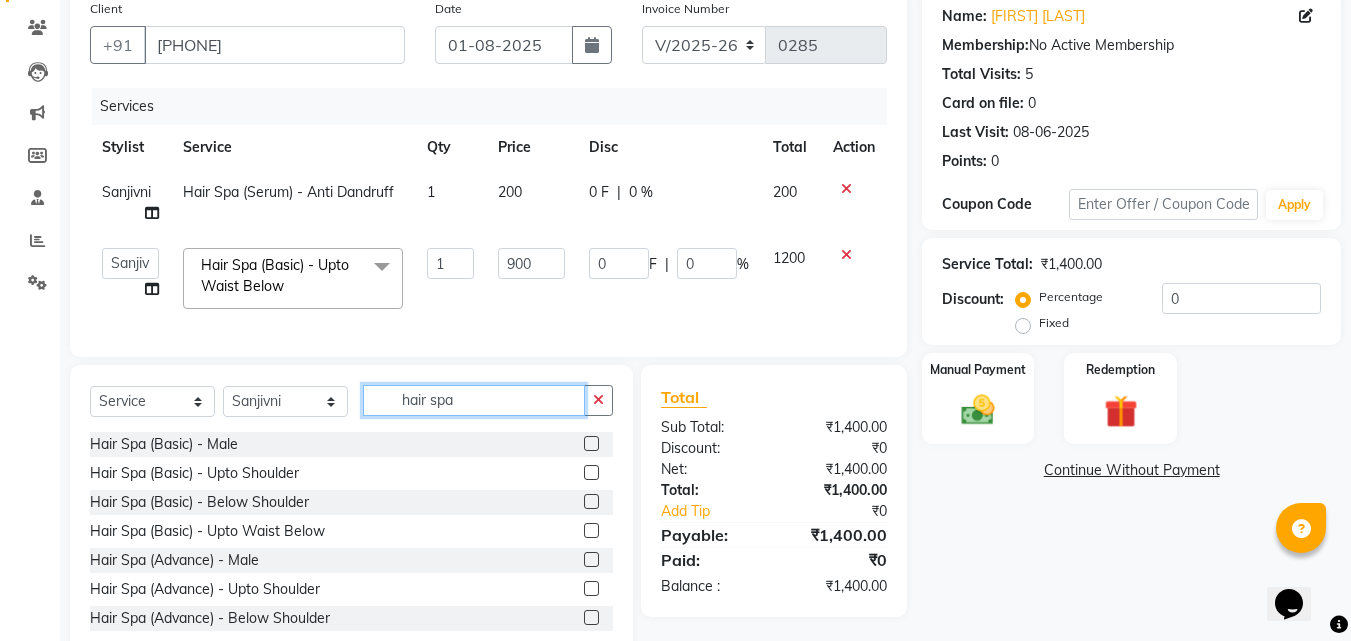 click on "Select Service Product Membership Package Voucher Prepaid Gift Card Select Stylist Sanjivni The Look Studio hair spa Hair Spa (Basic) - Male Hair Spa (Basic) - Upto Shoulder Hair Spa (Basic) - Below Shoulder Hair Spa (Basic) - Upto Waist Below Hair Spa (Advance) - Male Hair Spa (Advance) - Upto Shoulder Hair Spa (Advance) - Below Shoulder Hair Spa (Advance) - Upto Waist Below Hair Spa (Serum) - Anti Dandruff Hair Spa (Serum) - Anti Hairloss Platinum Advance Groom Package (Advance Hair Cut + Beard + O3+ D-tan + Advance Whitening O3+ Facial + Advance Crystal Spa Manicure + Pedicure) Gold Groom Value Package (Advance Hair Cut + Beard + Raga D-tan + Lotus Radiant Gold Facial + Lotus Spa Manicure + Pedicure) Platinum Advance Bride Package (Advance Hair Cut, O3+ D-Tan + Advance Whitening O3+ Facial + Waxing Rica (Full Hand, Legs, Back, Front) + Threading (FH, UL, EB) + Advance Hair Spa any length + Crystal Spa Manicure + Pedicure)" 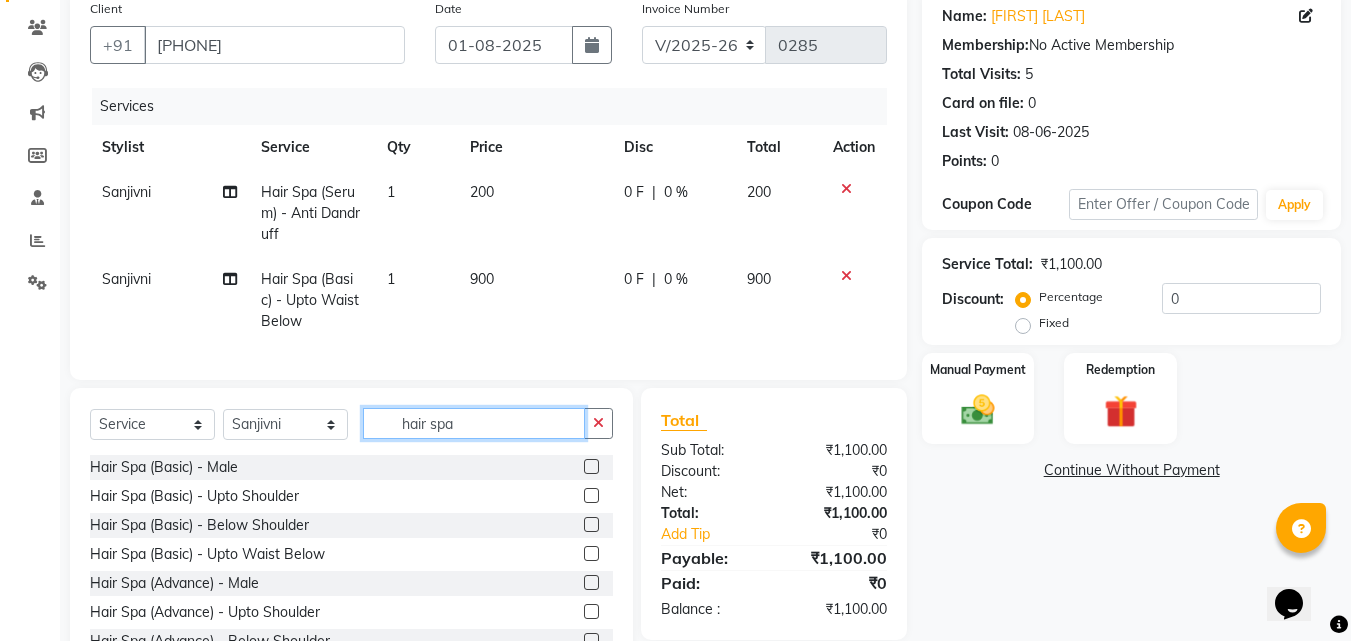 click on "hair spa" 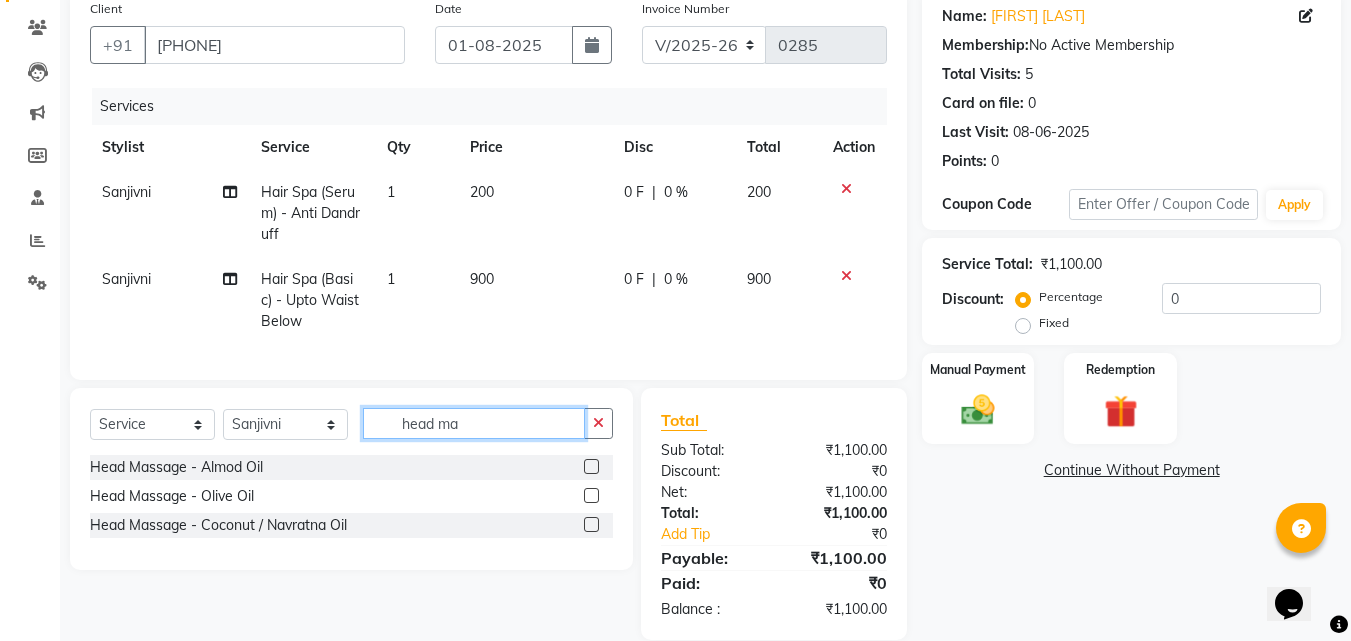 type on "head ma" 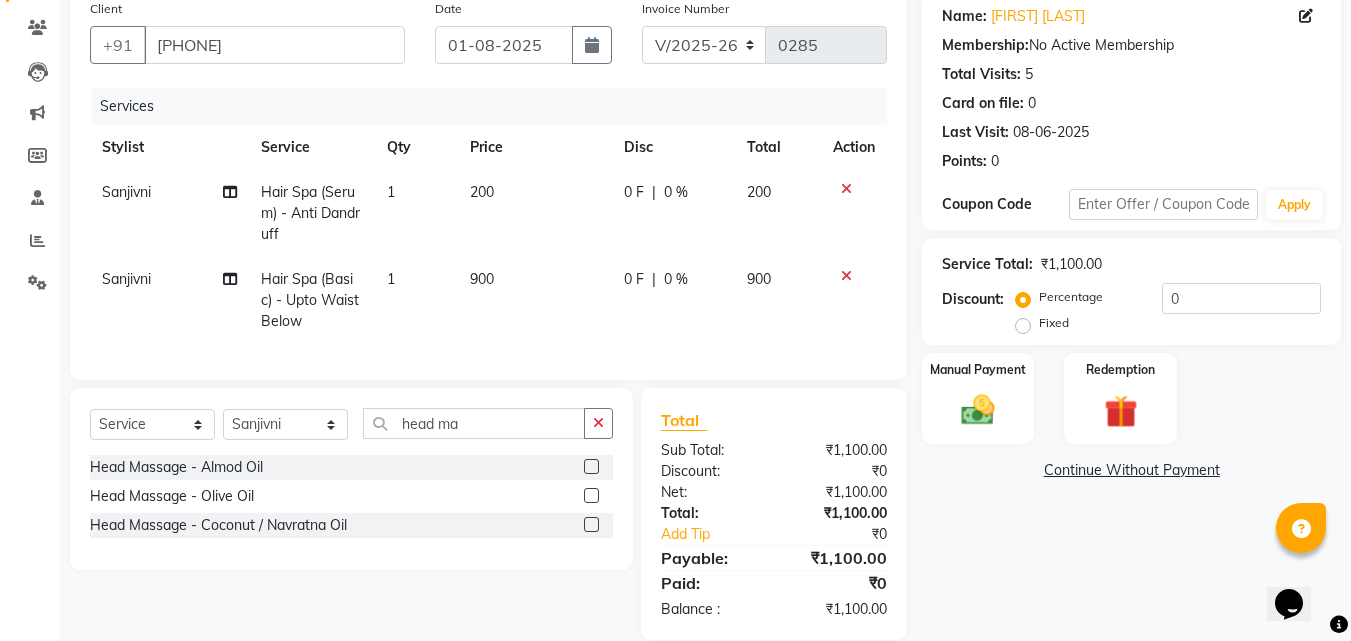 click 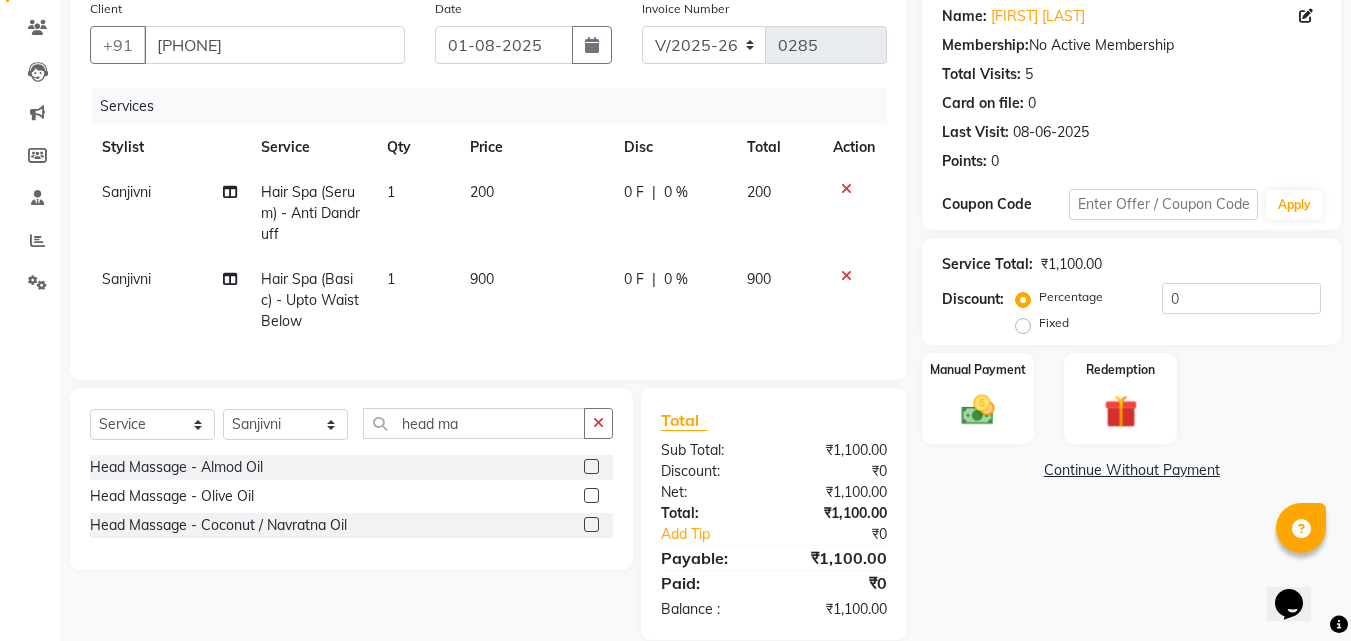 click at bounding box center (590, 467) 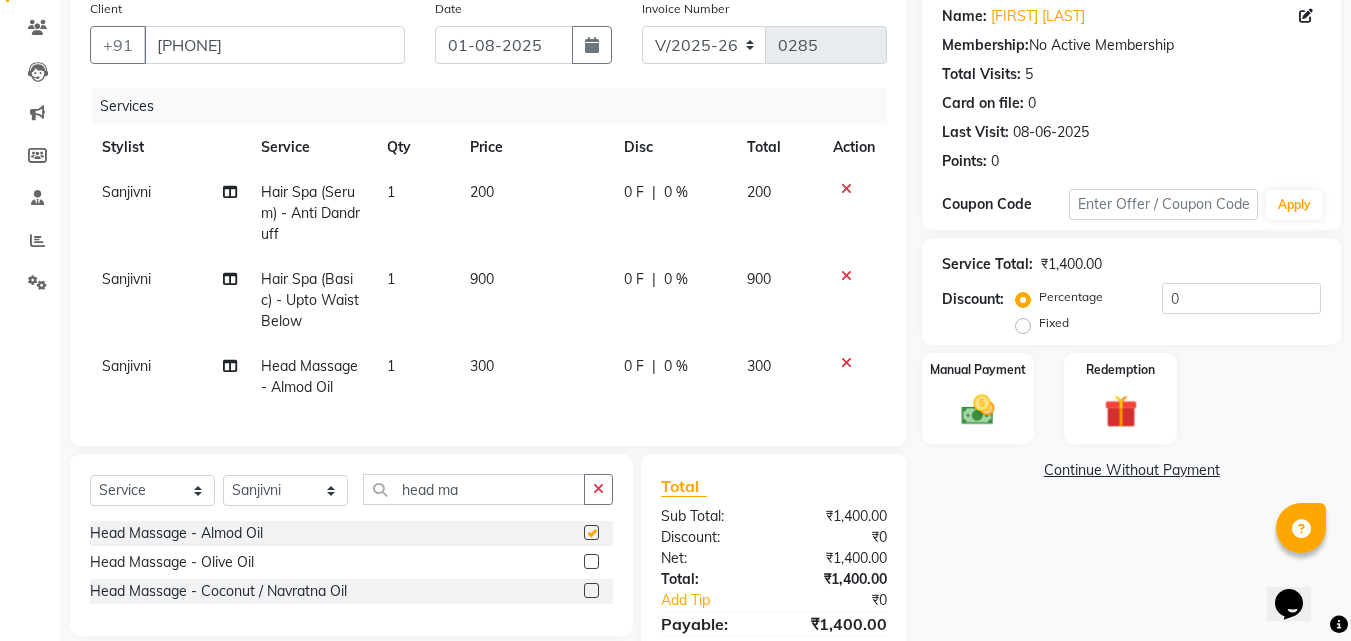 checkbox on "false" 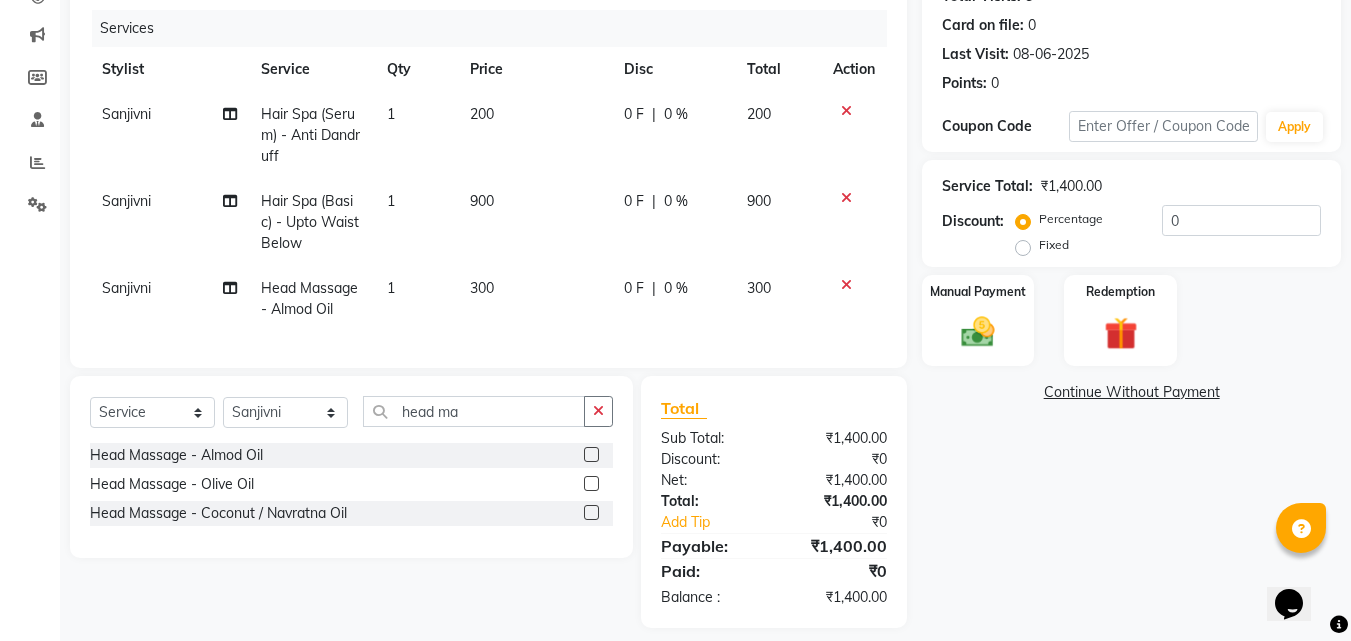 scroll, scrollTop: 270, scrollLeft: 0, axis: vertical 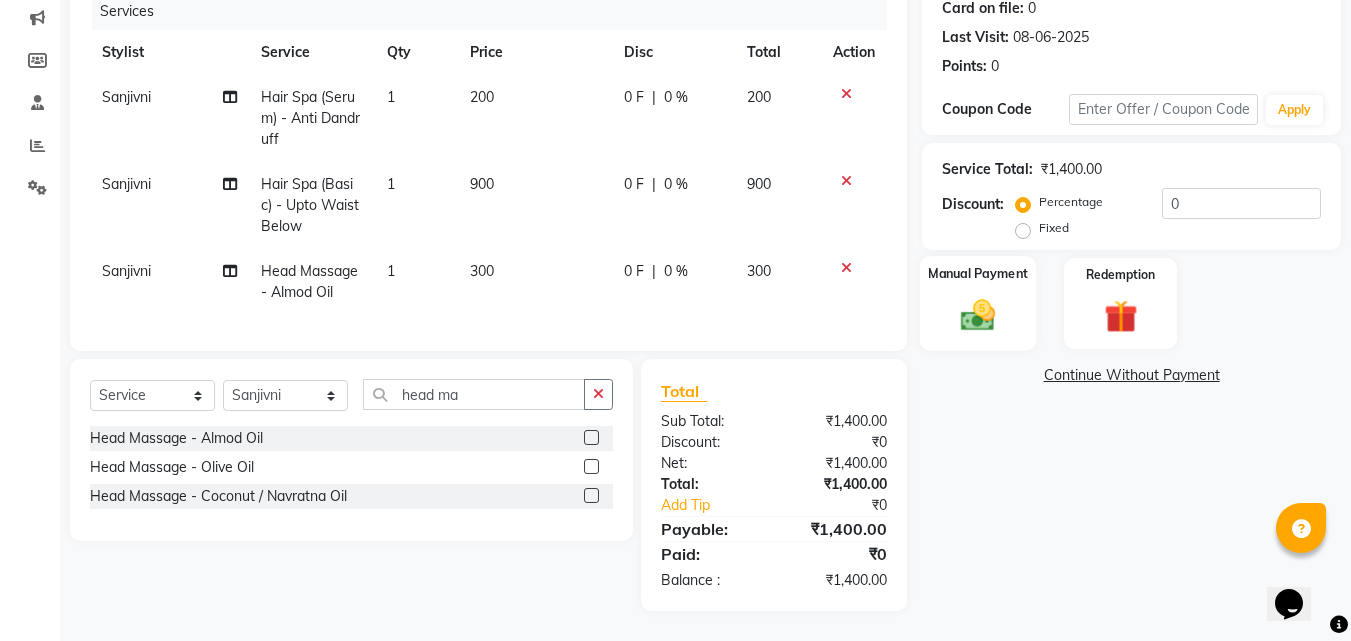 drag, startPoint x: 1001, startPoint y: 255, endPoint x: 996, endPoint y: 264, distance: 10.29563 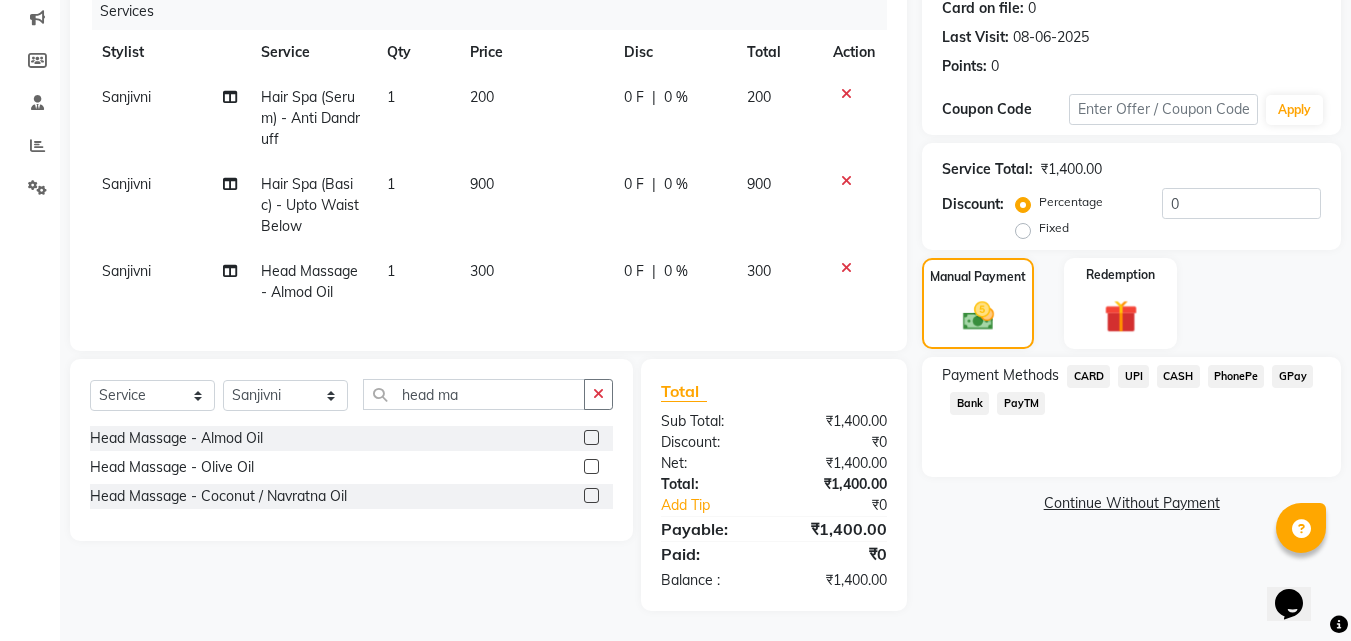 click on "PhonePe" 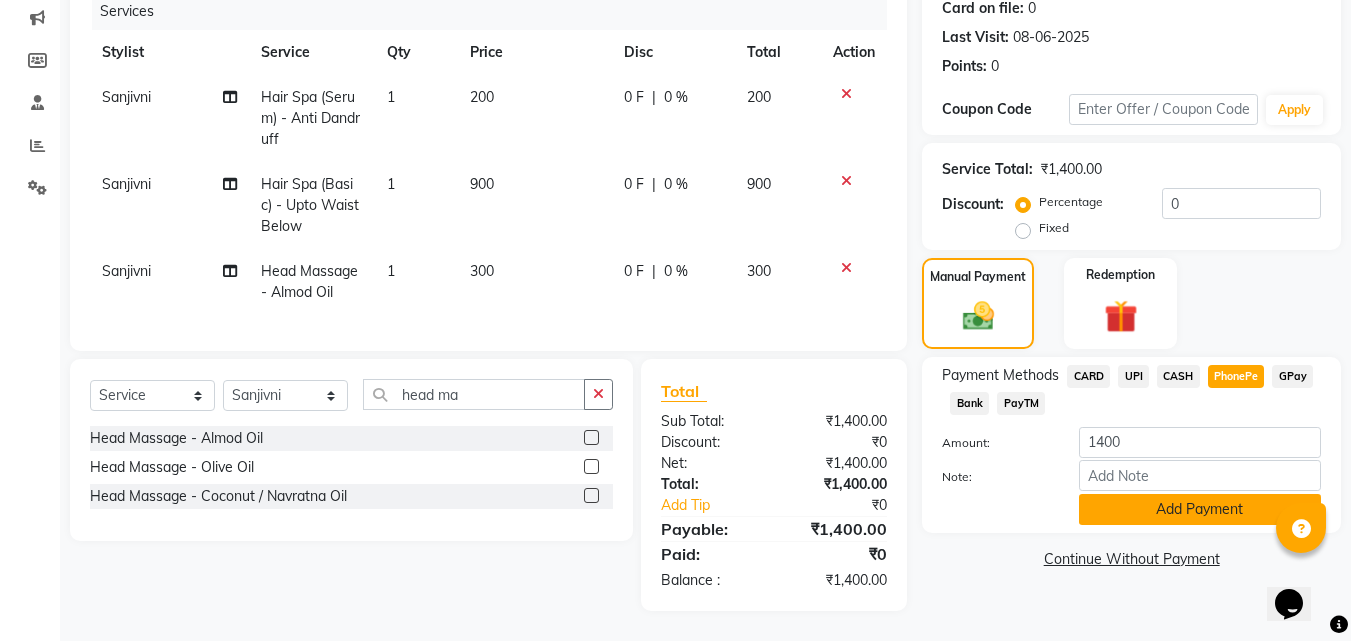 click on "Add Payment" 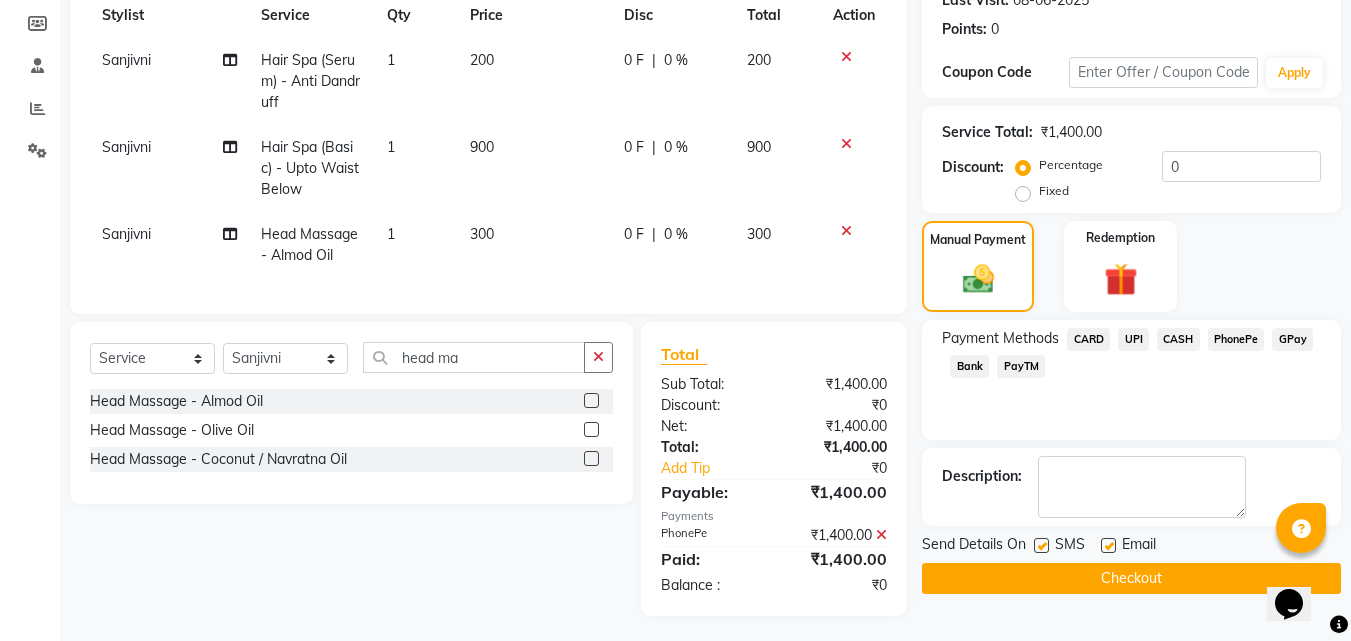 scroll, scrollTop: 312, scrollLeft: 0, axis: vertical 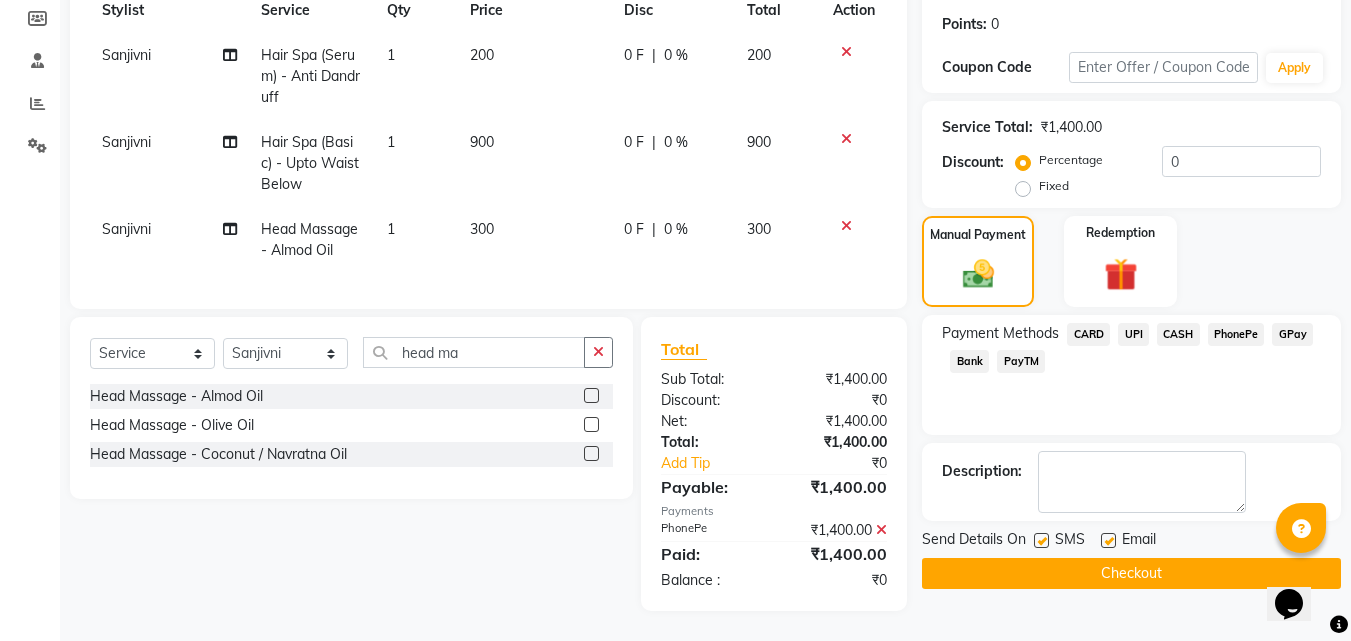 click on "Checkout" 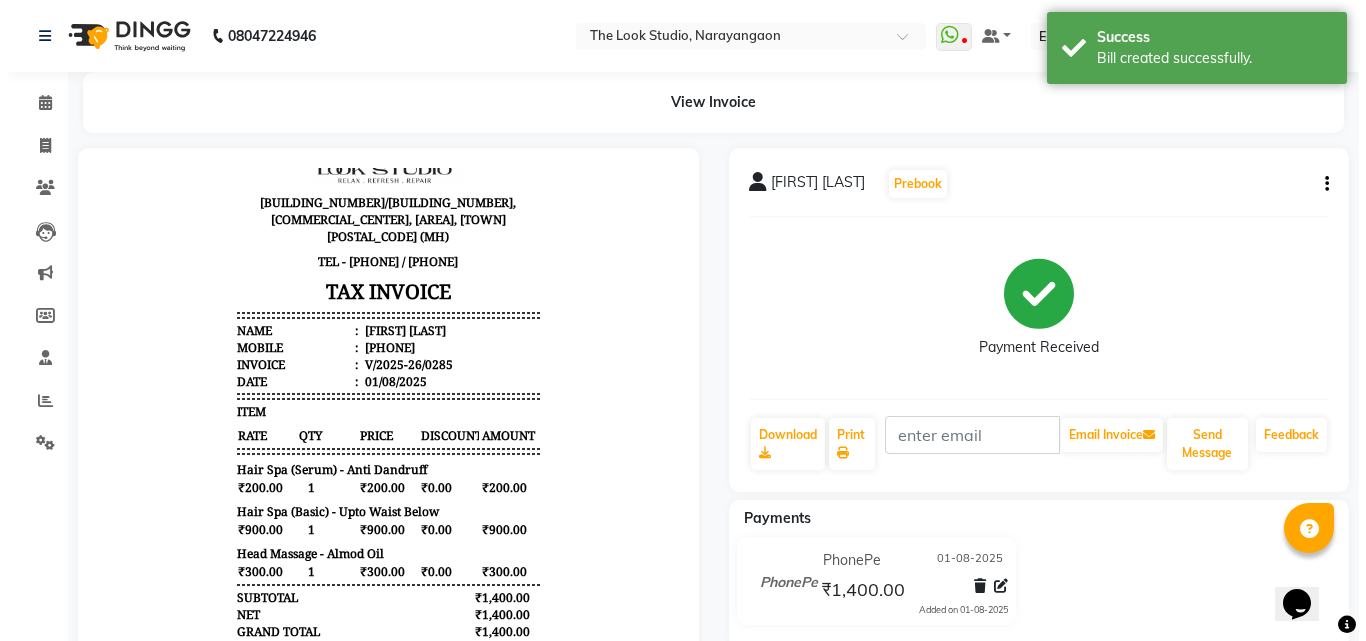 scroll, scrollTop: 62, scrollLeft: 0, axis: vertical 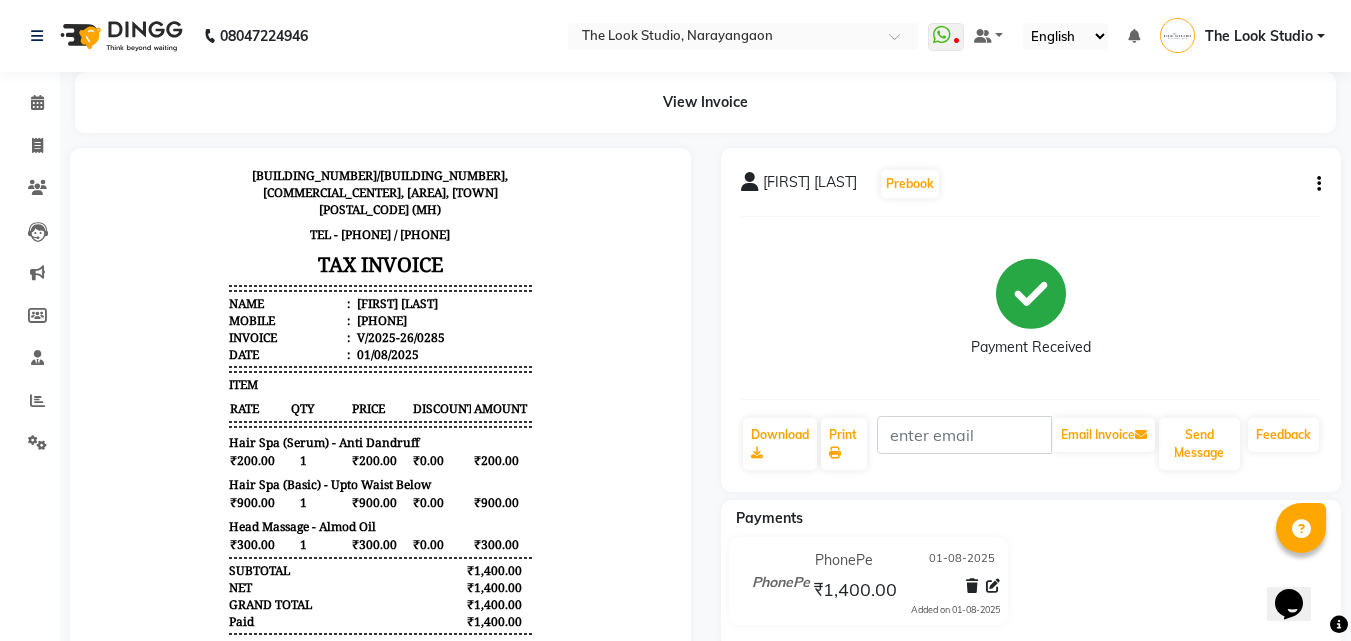 select on "service" 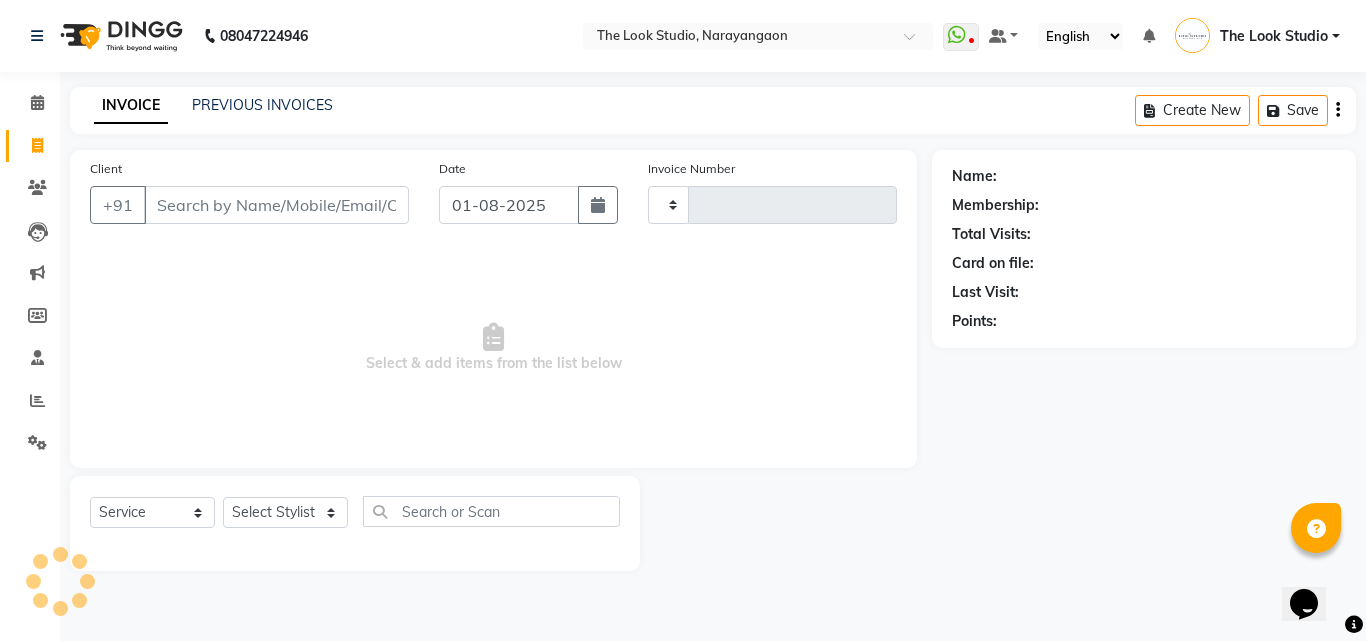 type on "0286" 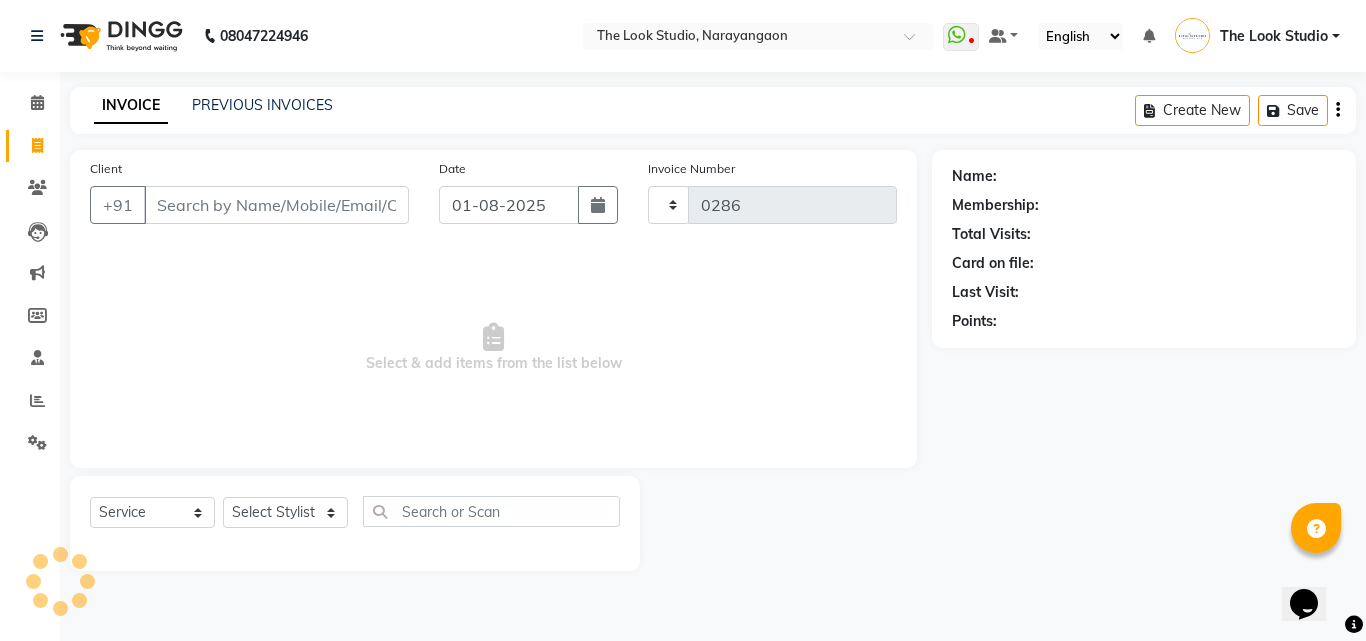 select on "867" 